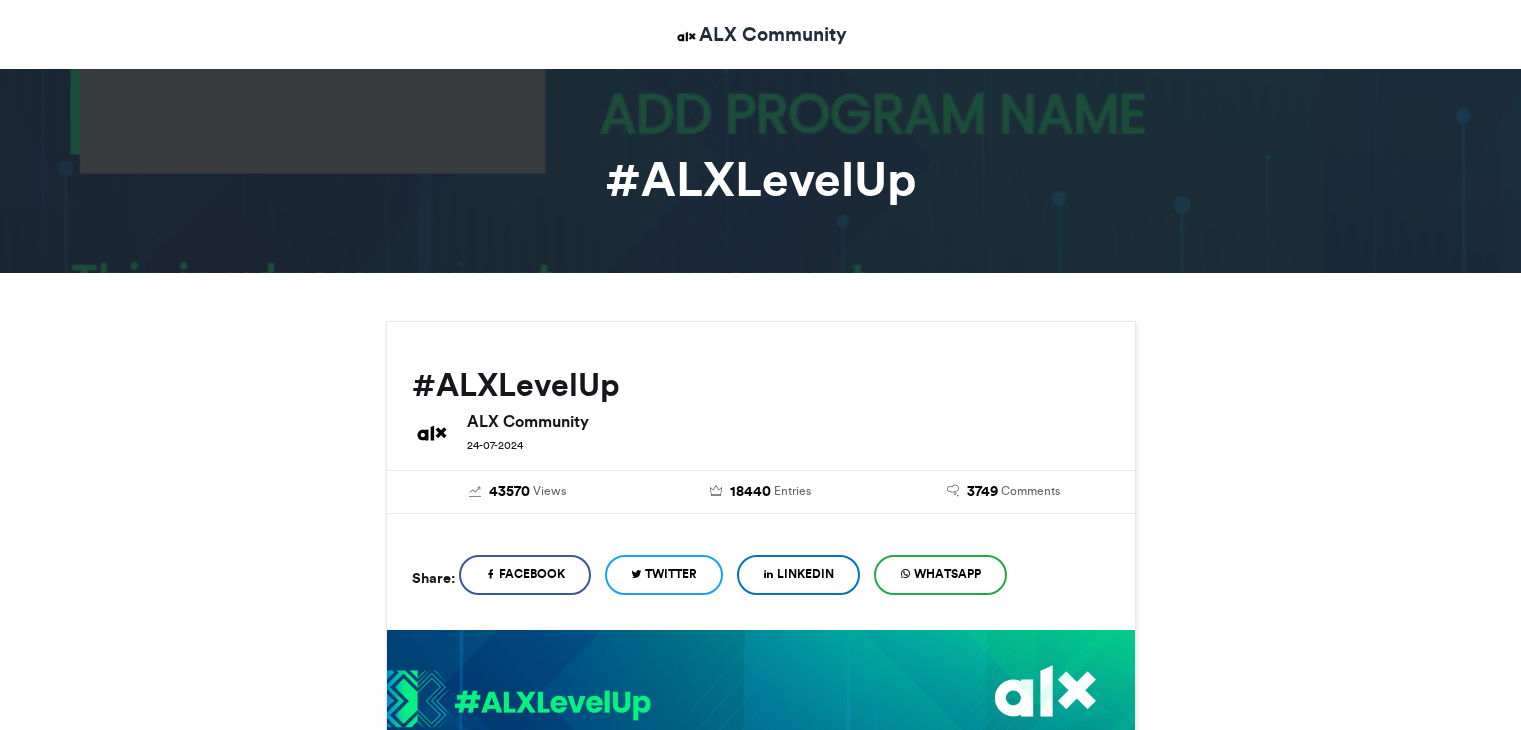 scroll, scrollTop: 0, scrollLeft: 0, axis: both 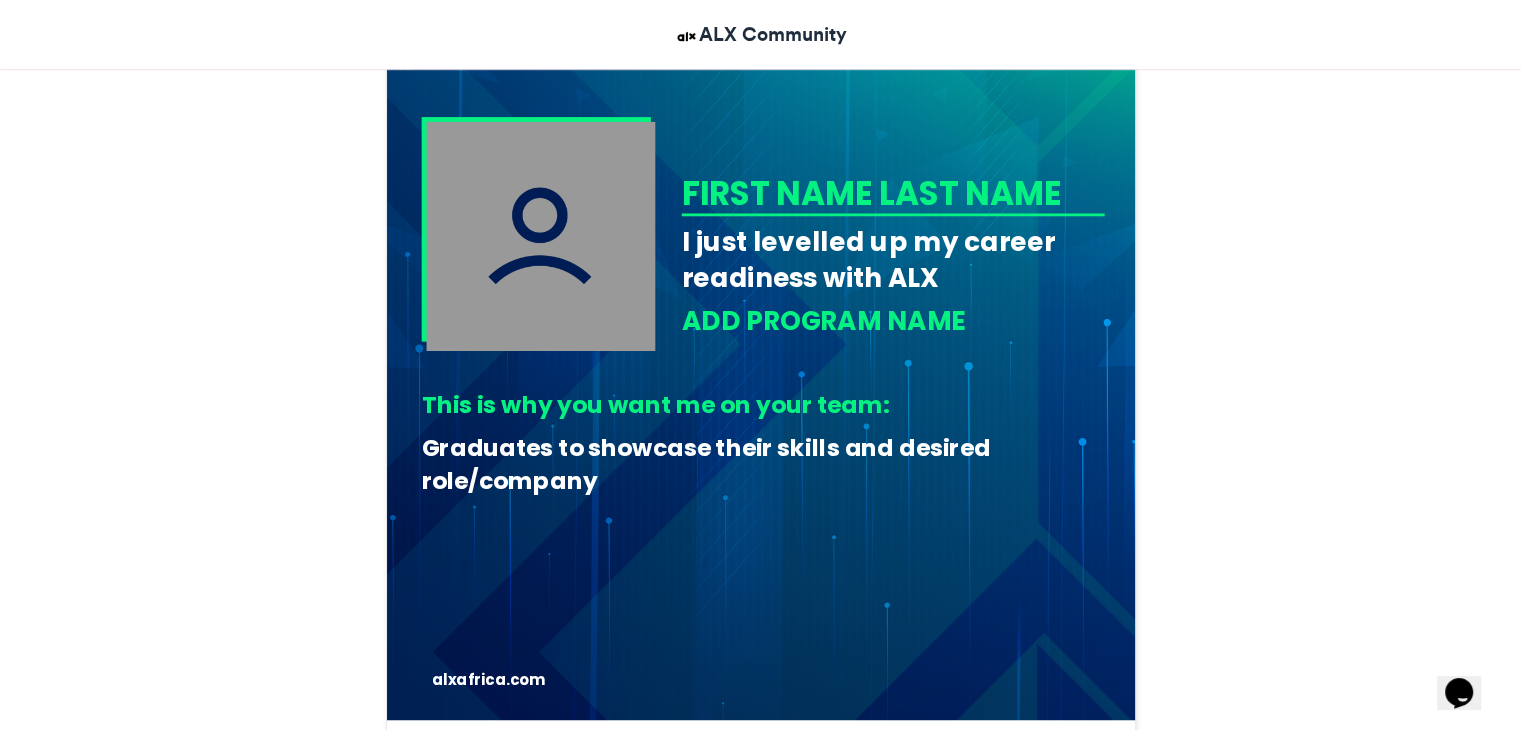 click on "FIRST NAME LAST NAME" at bounding box center [889, 193] 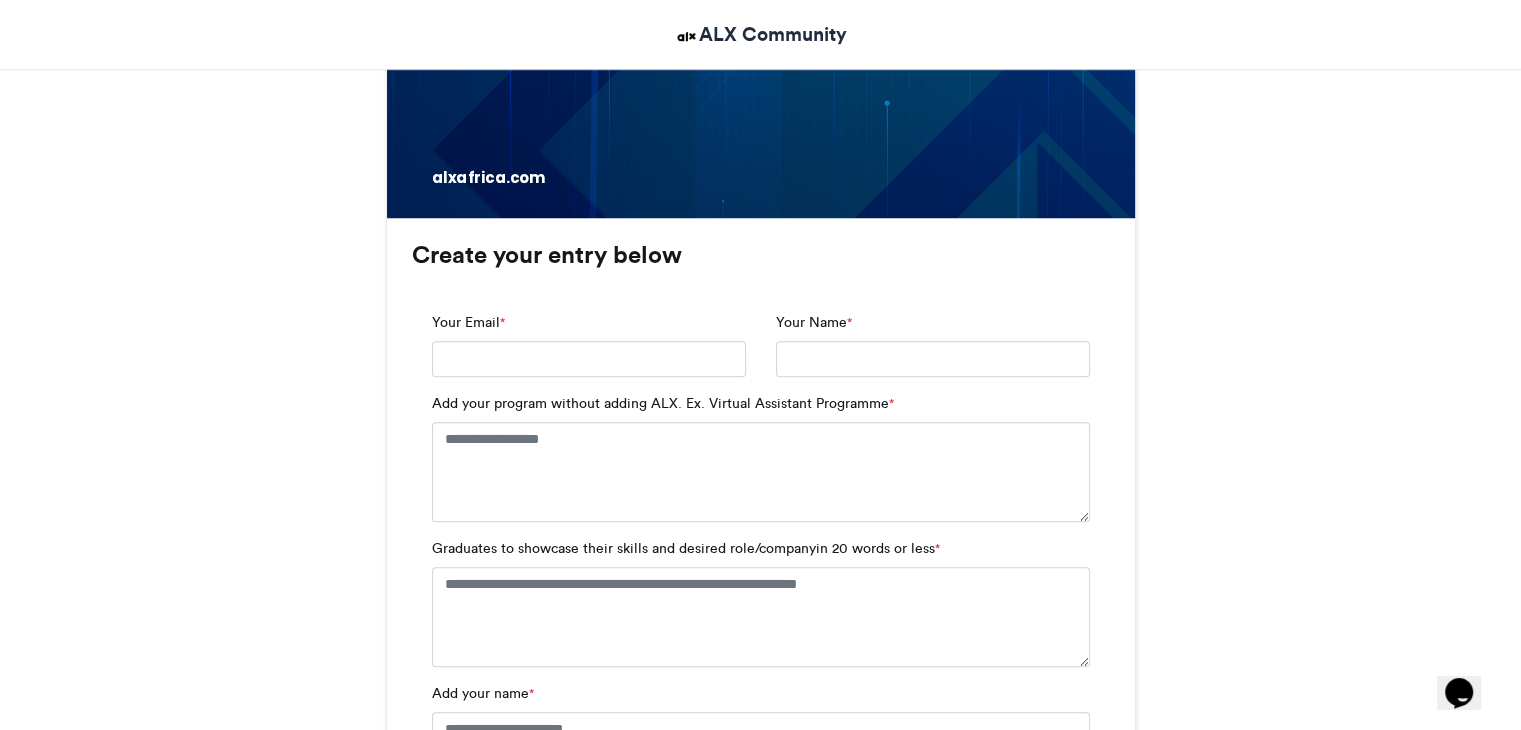 scroll, scrollTop: 1184, scrollLeft: 0, axis: vertical 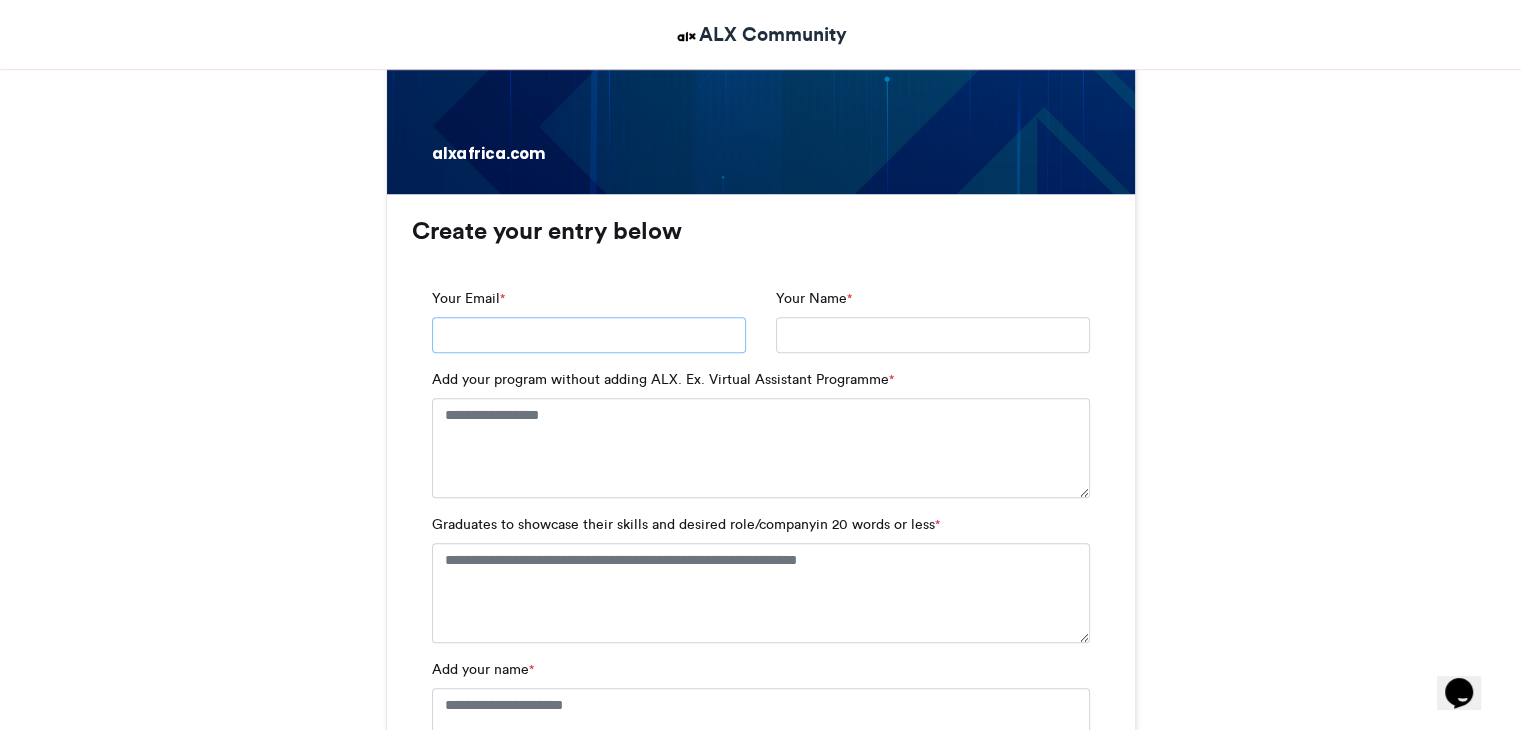 click on "Your Email  *" at bounding box center (589, 335) 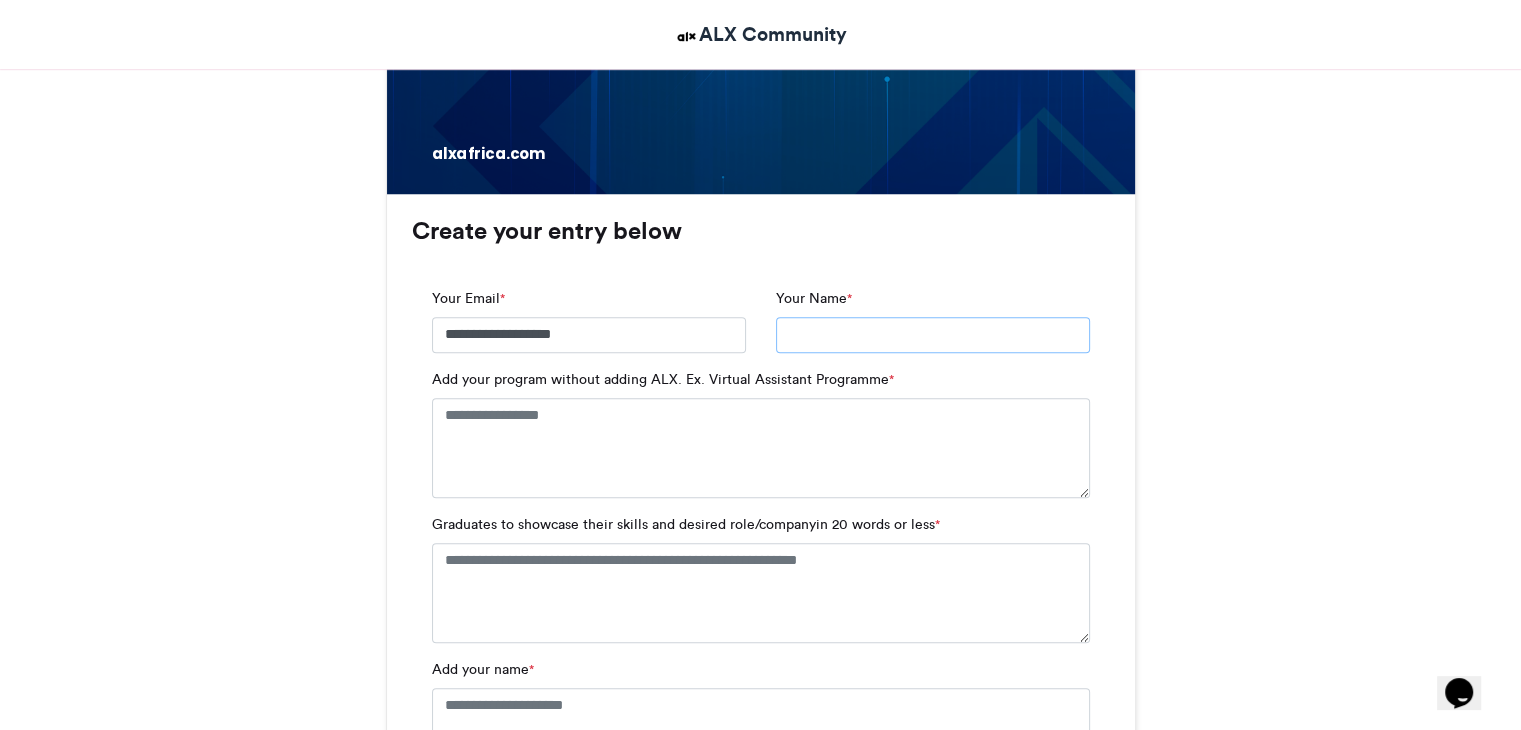 click on "Your Name  *" at bounding box center (933, 335) 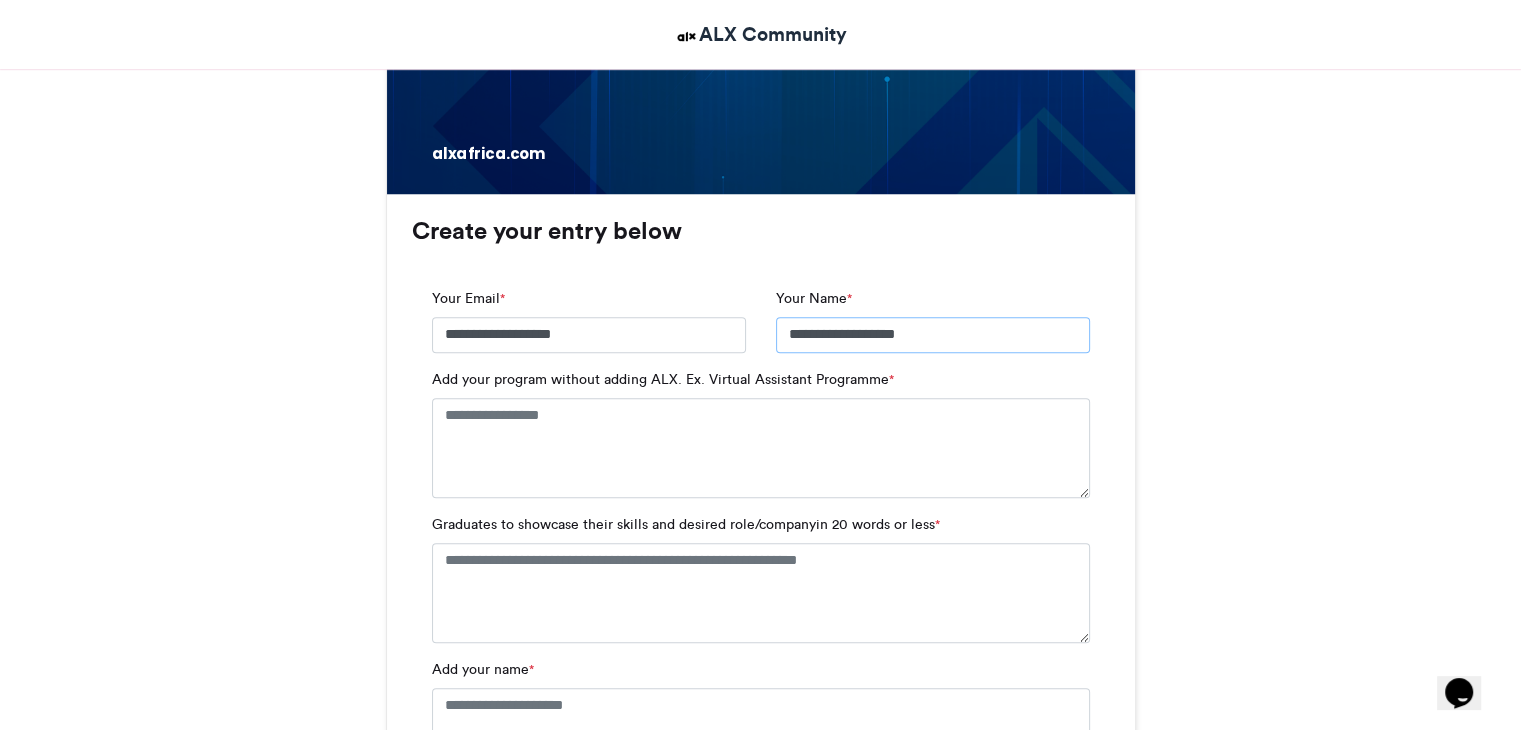 click on "**********" at bounding box center (933, 335) 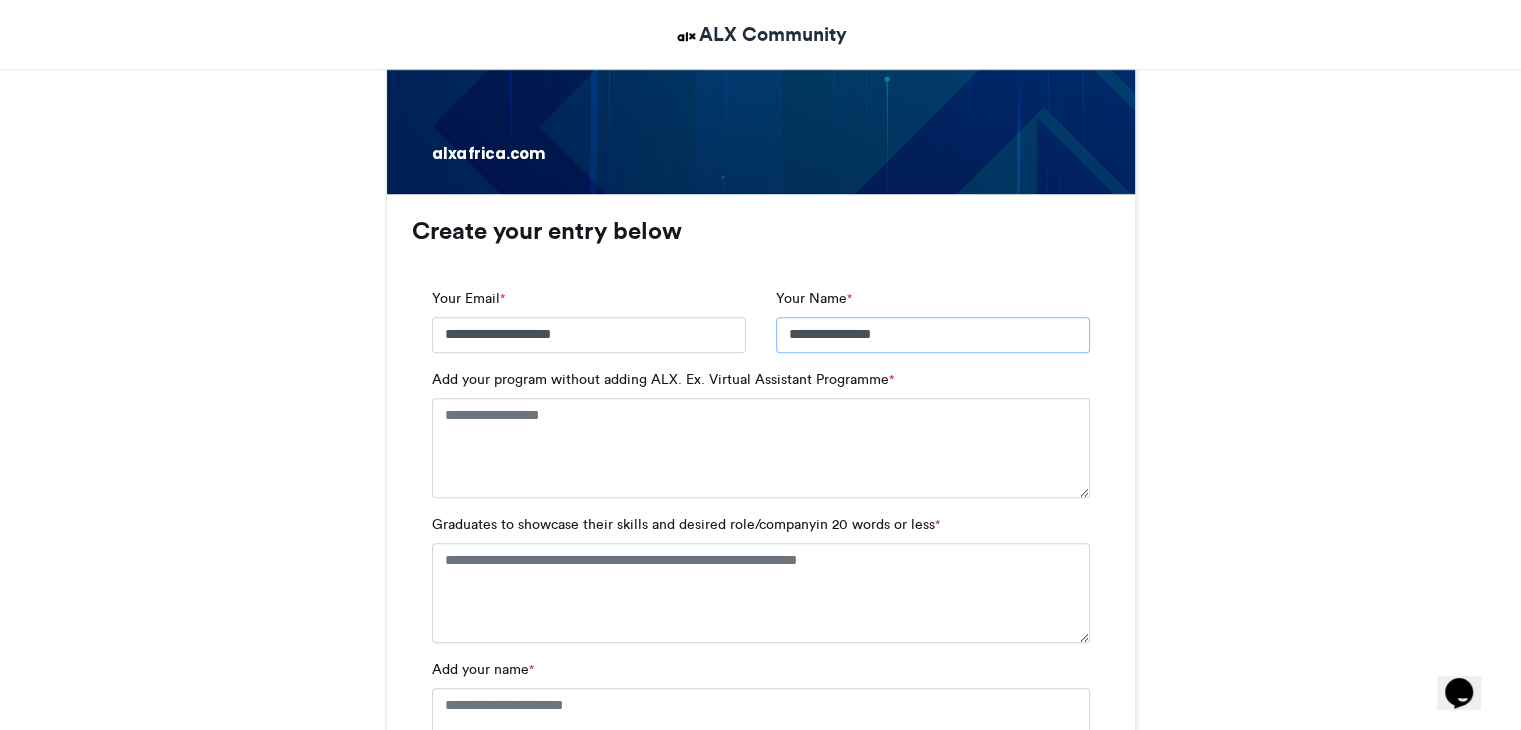 type on "**********" 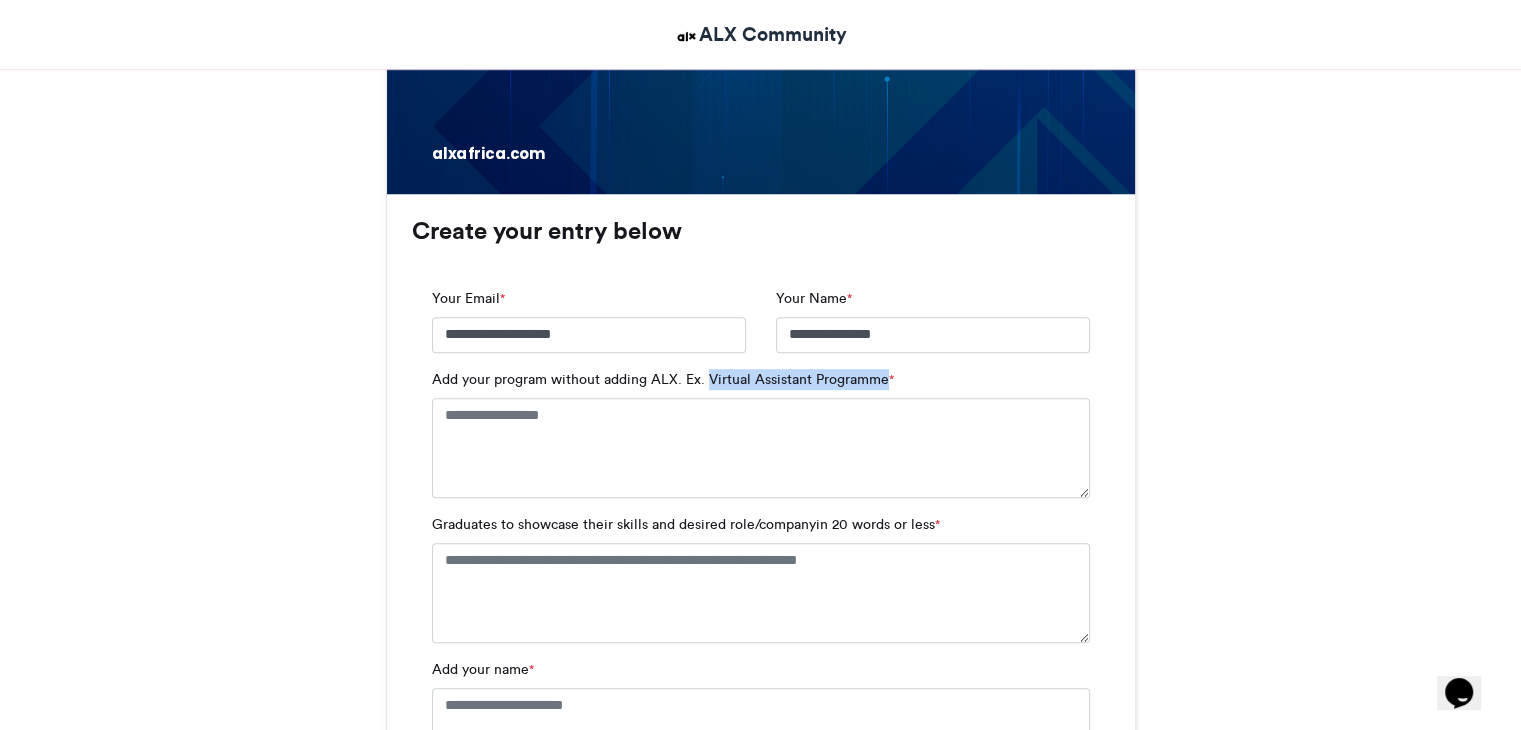 drag, startPoint x: 707, startPoint y: 378, endPoint x: 882, endPoint y: 379, distance: 175.00285 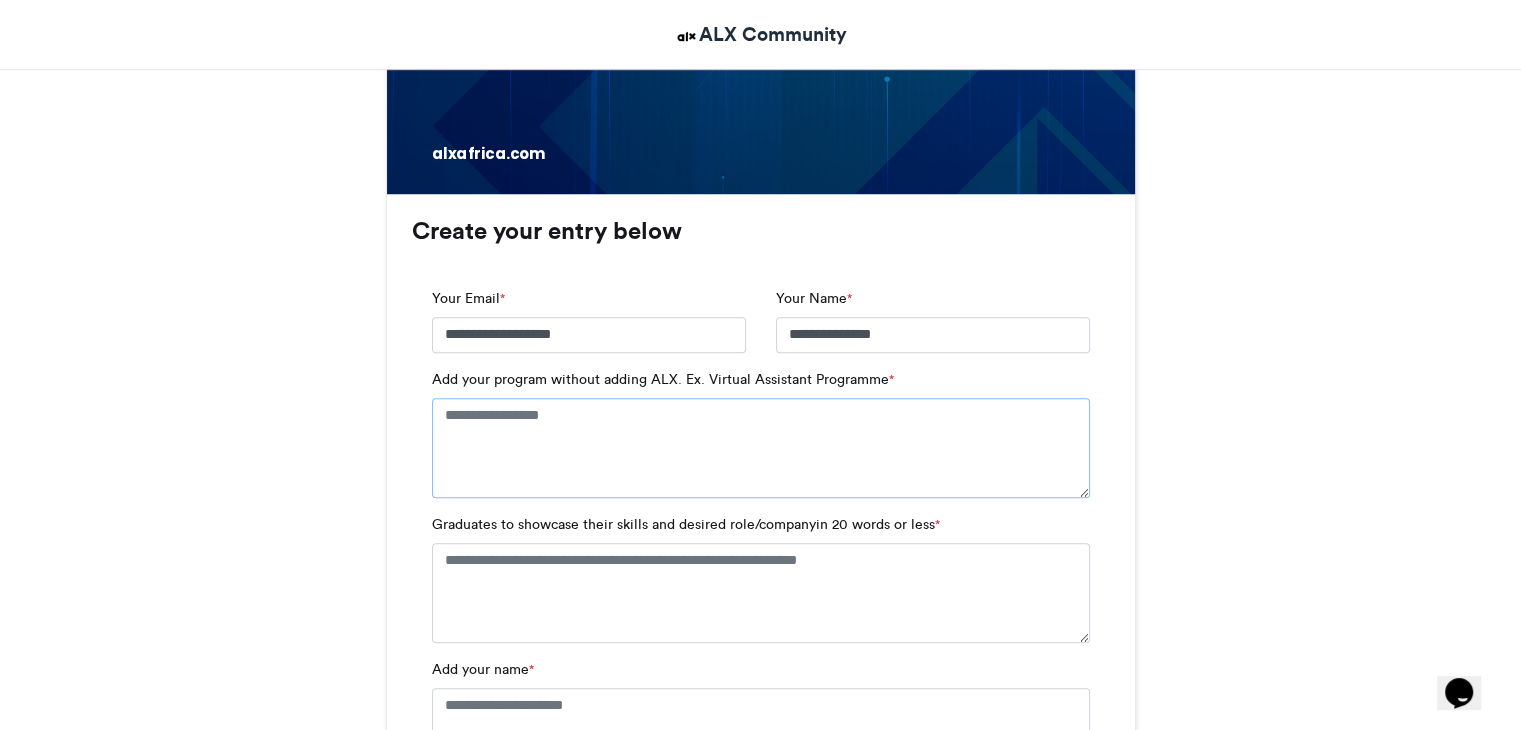 click on "Add your program without adding ALX. Ex. Virtual Assistant Programme  *" at bounding box center [761, 448] 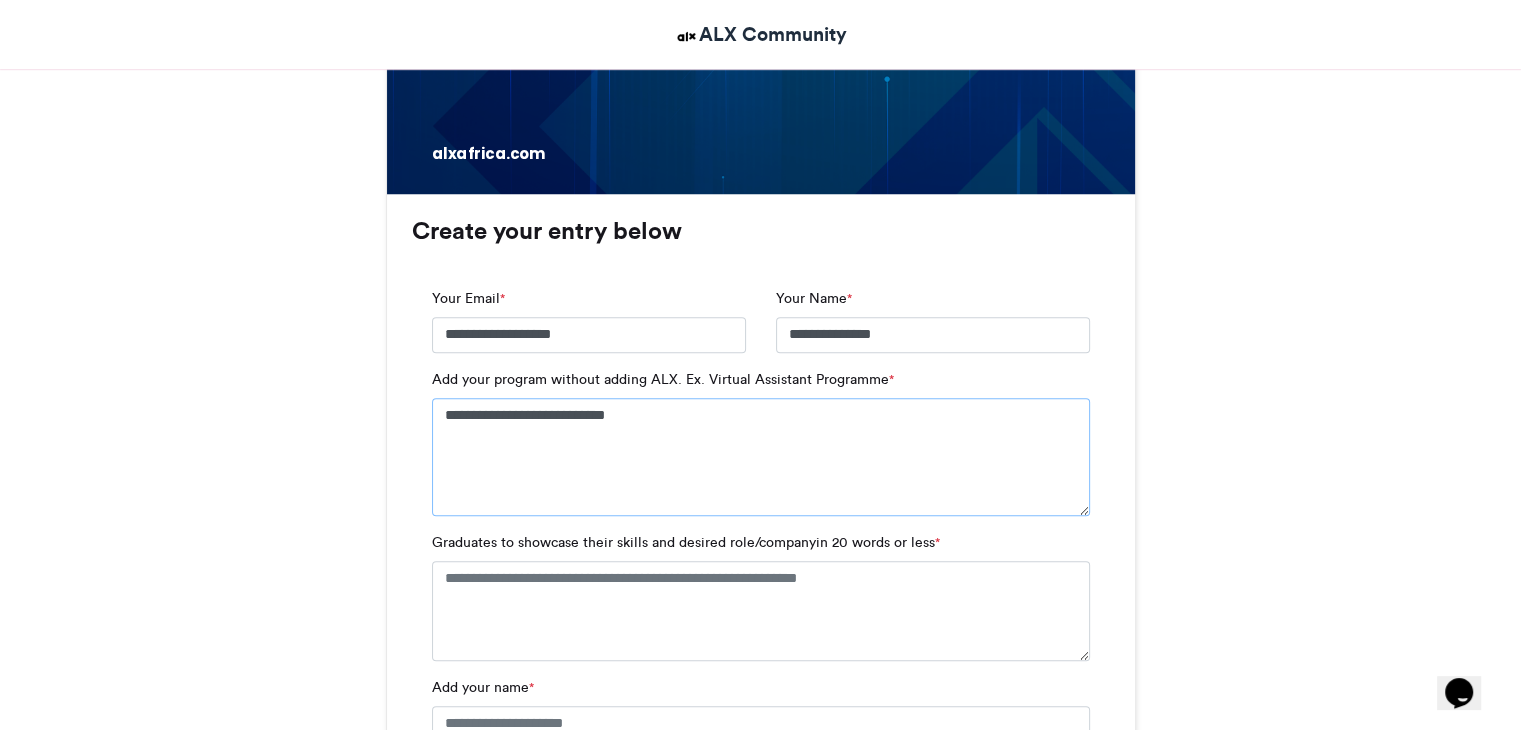 drag, startPoint x: 488, startPoint y: 412, endPoint x: 451, endPoint y: 412, distance: 37 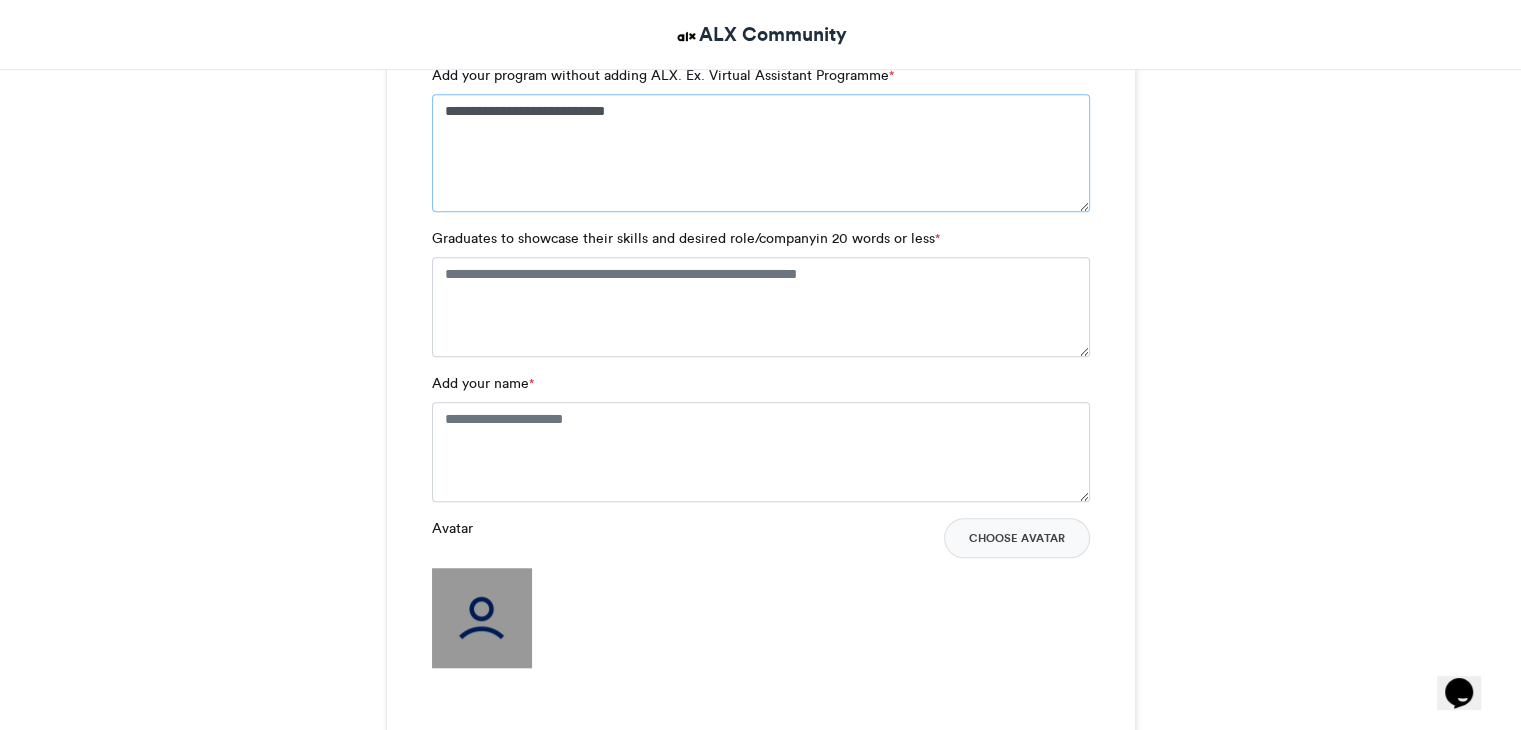 scroll, scrollTop: 1546, scrollLeft: 0, axis: vertical 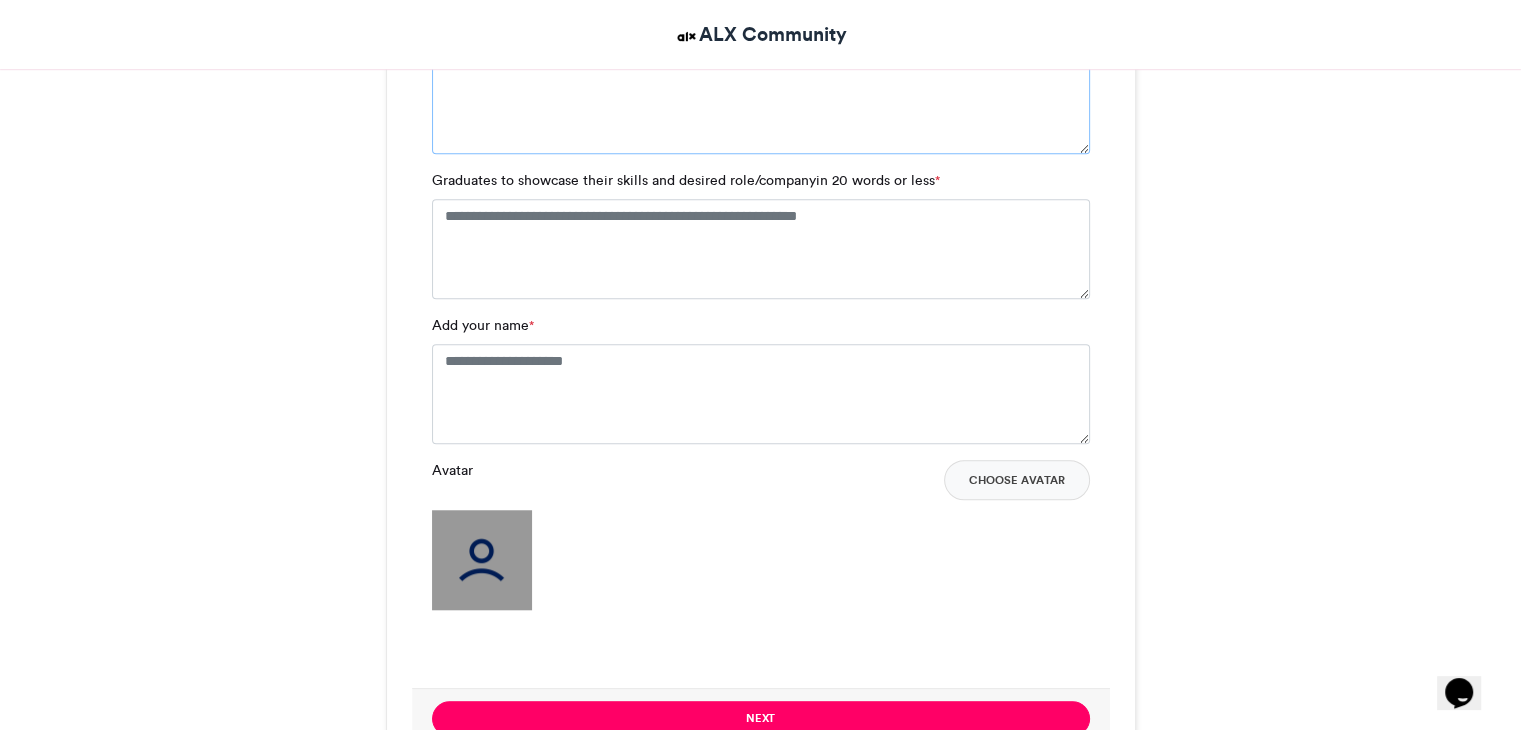 type on "**********" 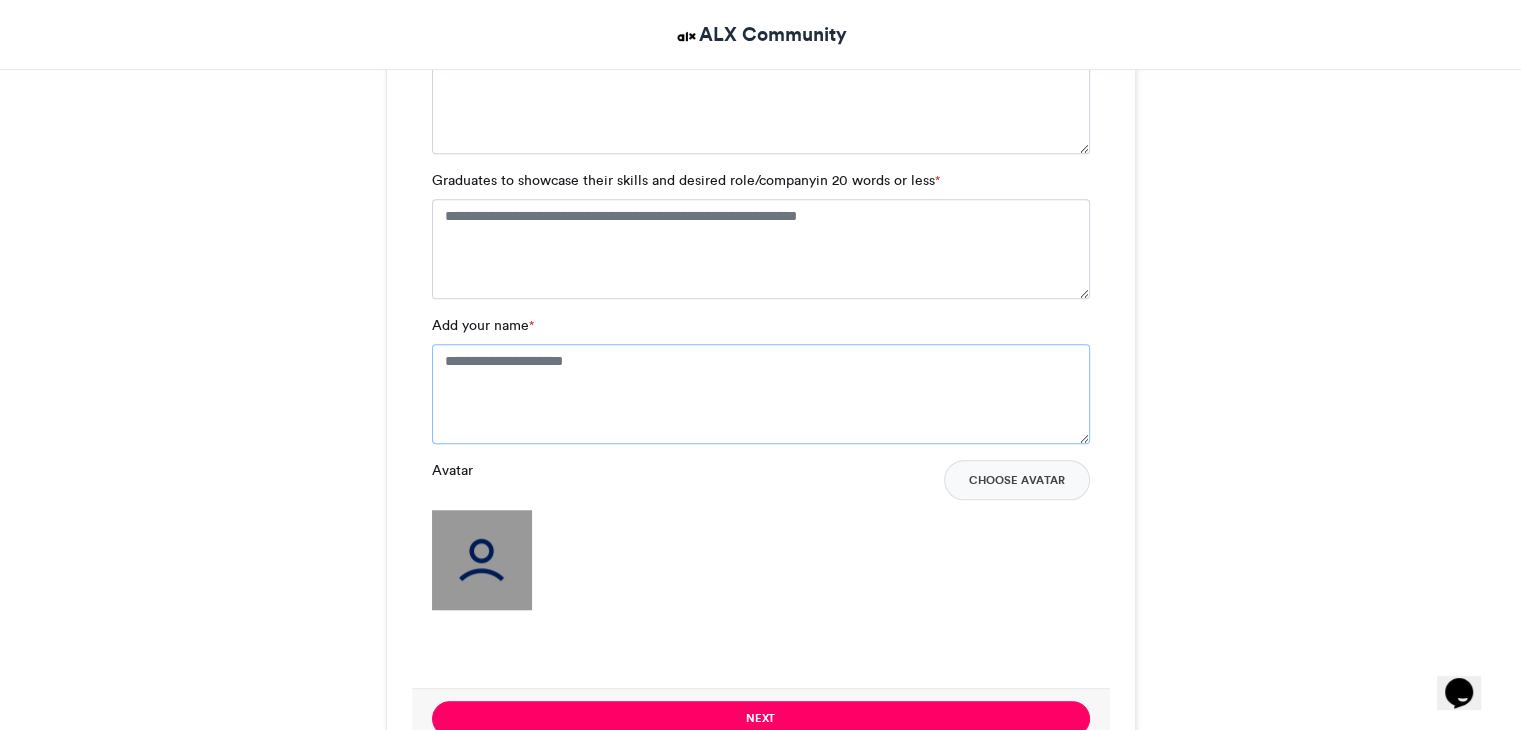 click on "Add your name  *" at bounding box center (761, 394) 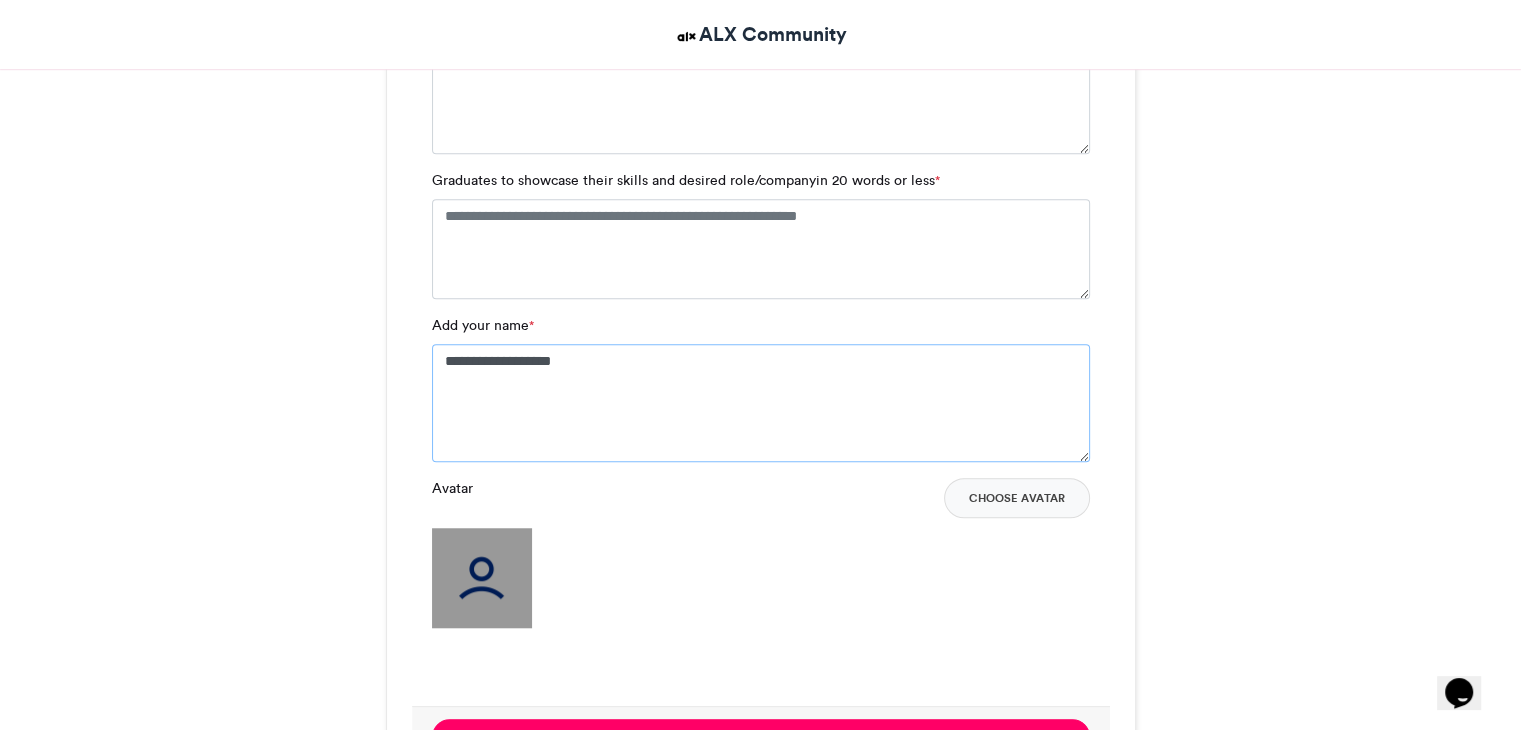 drag, startPoint x: 530, startPoint y: 360, endPoint x: 495, endPoint y: 356, distance: 35.22783 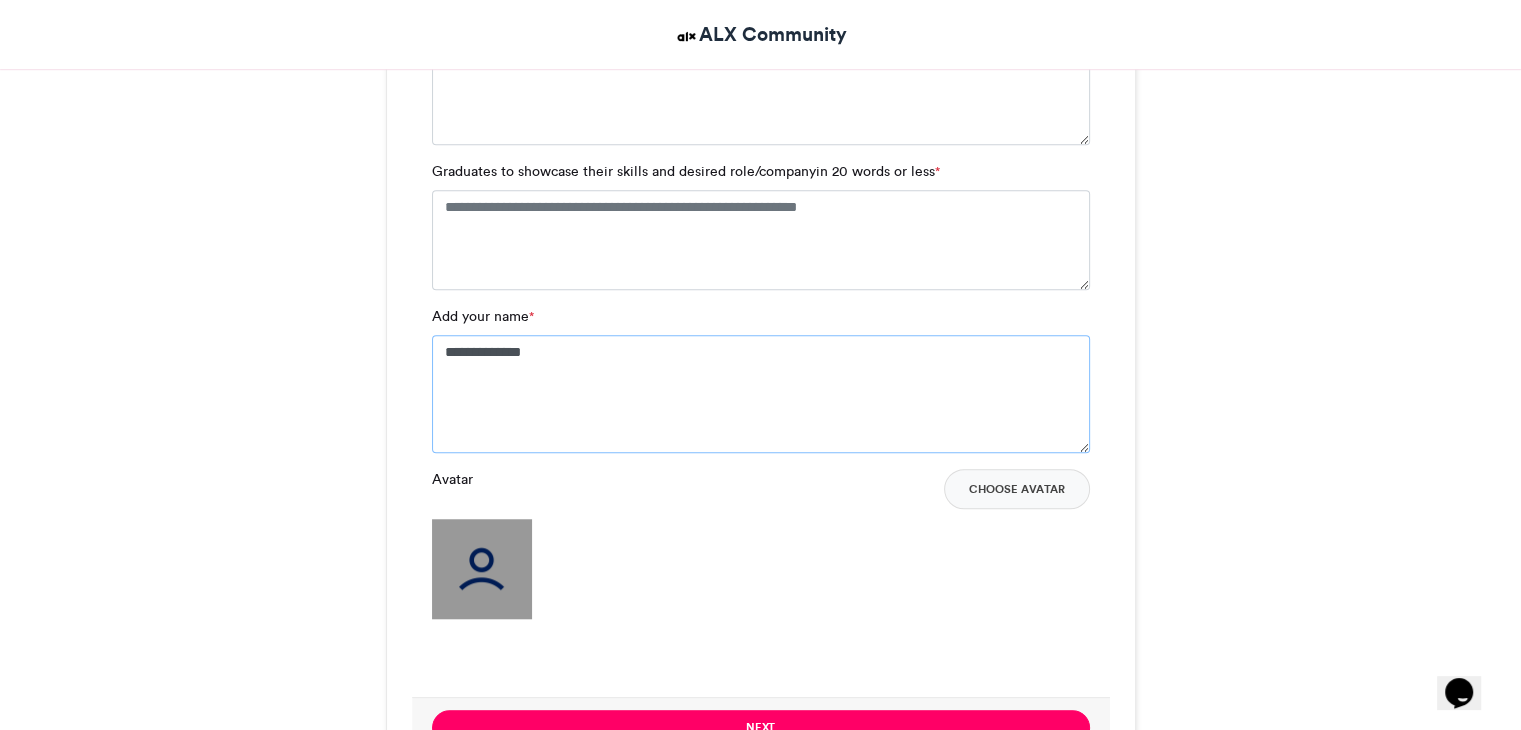 scroll, scrollTop: 1594, scrollLeft: 0, axis: vertical 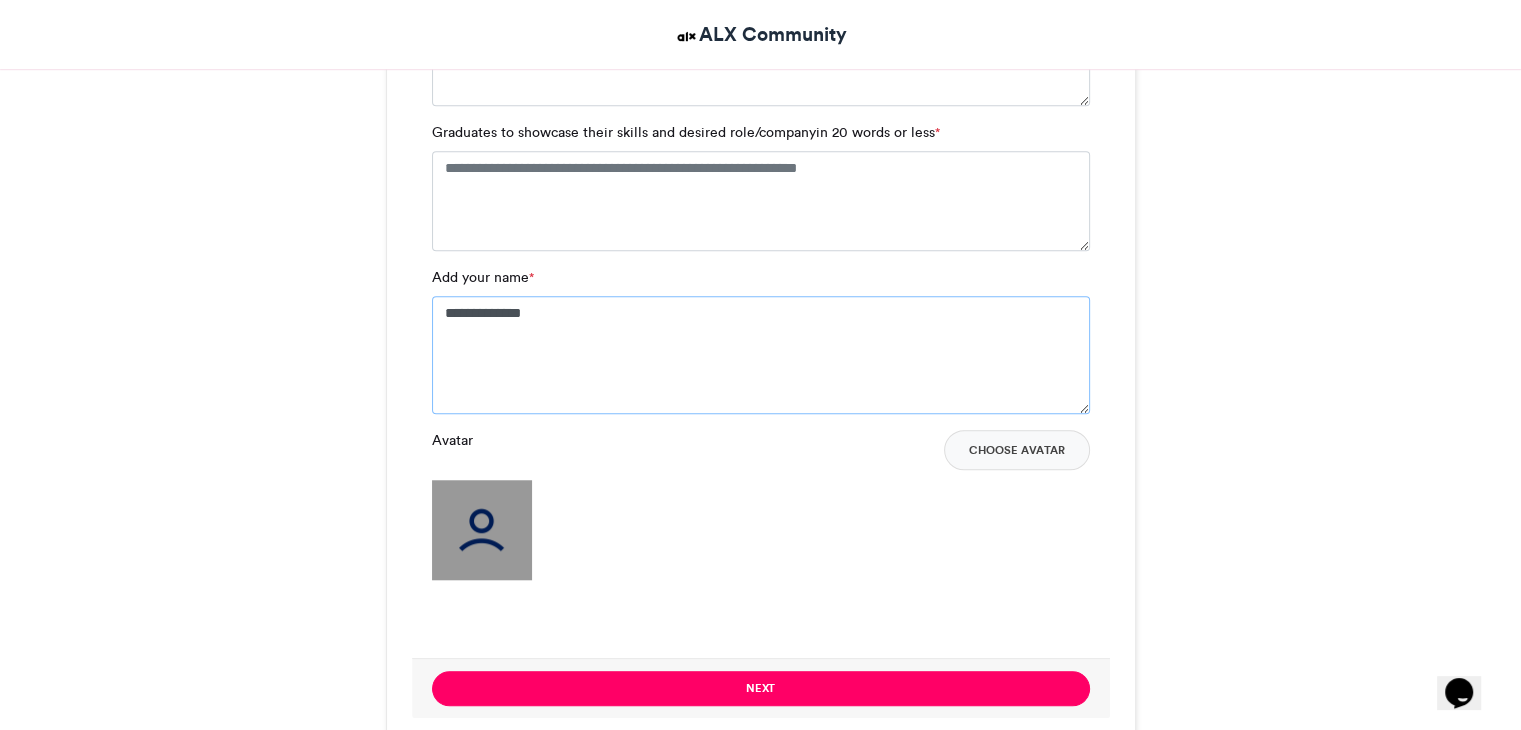 type on "**********" 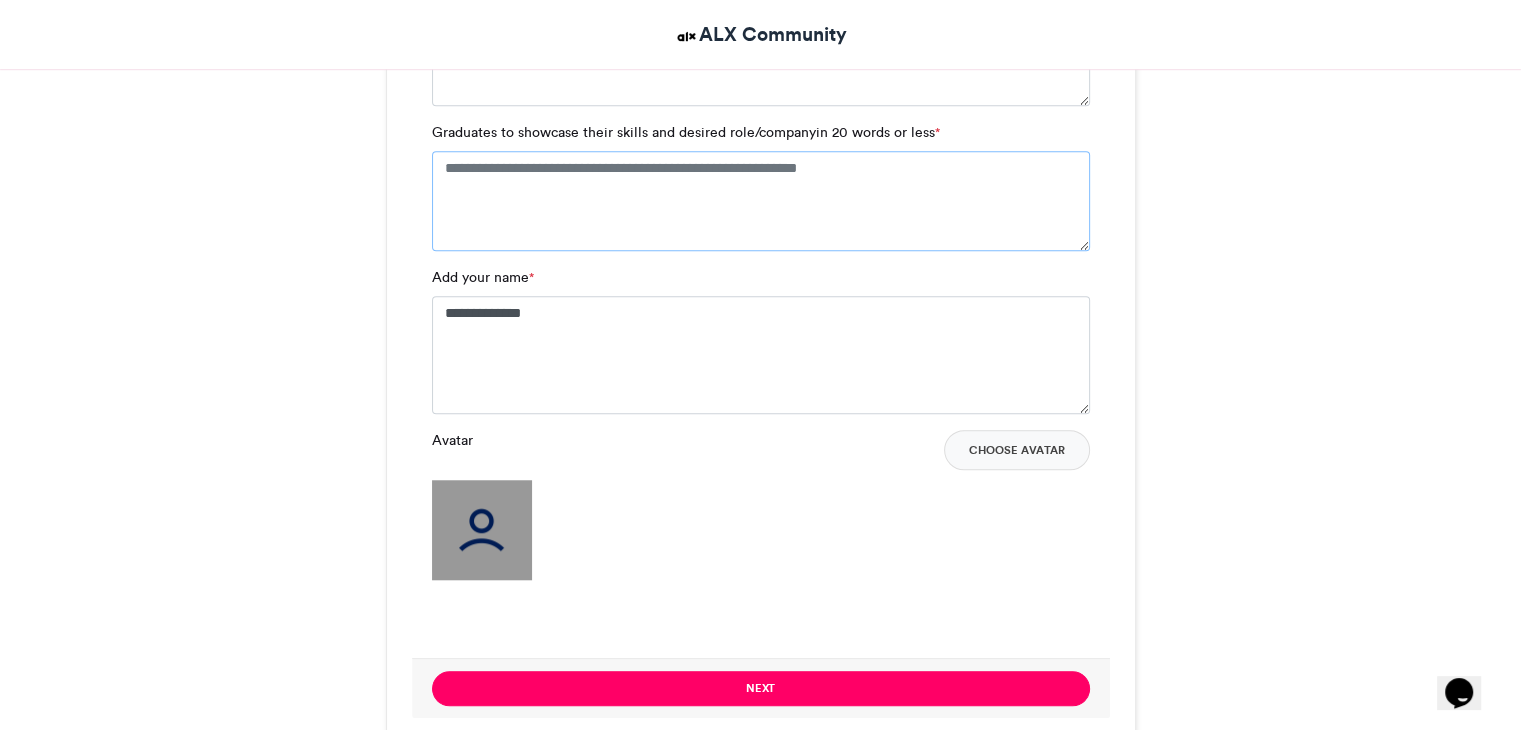 click on "Graduates to showcase their skills and desired role/companyin 20 words or less  *" at bounding box center [761, 201] 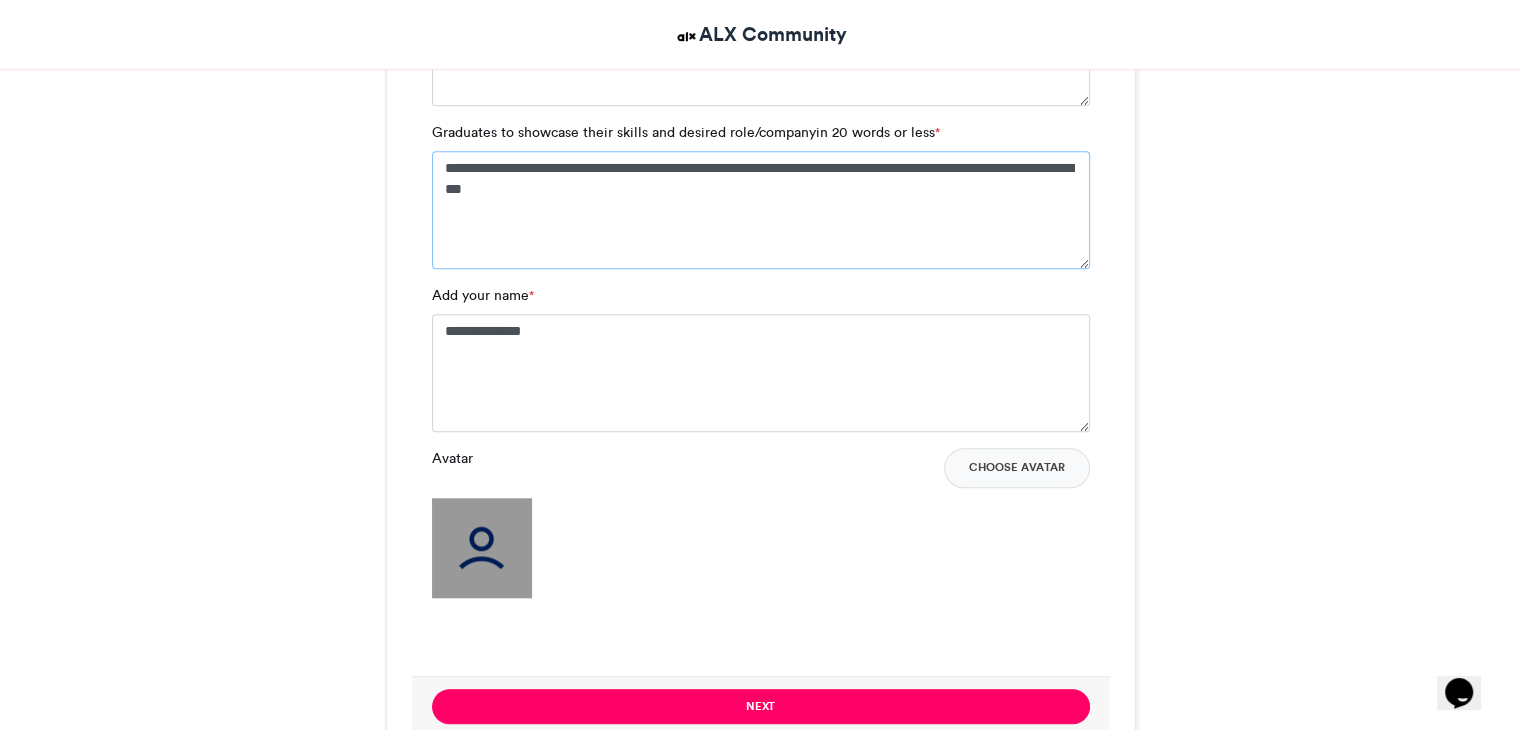 drag, startPoint x: 459, startPoint y: 169, endPoint x: 413, endPoint y: 153, distance: 48.703182 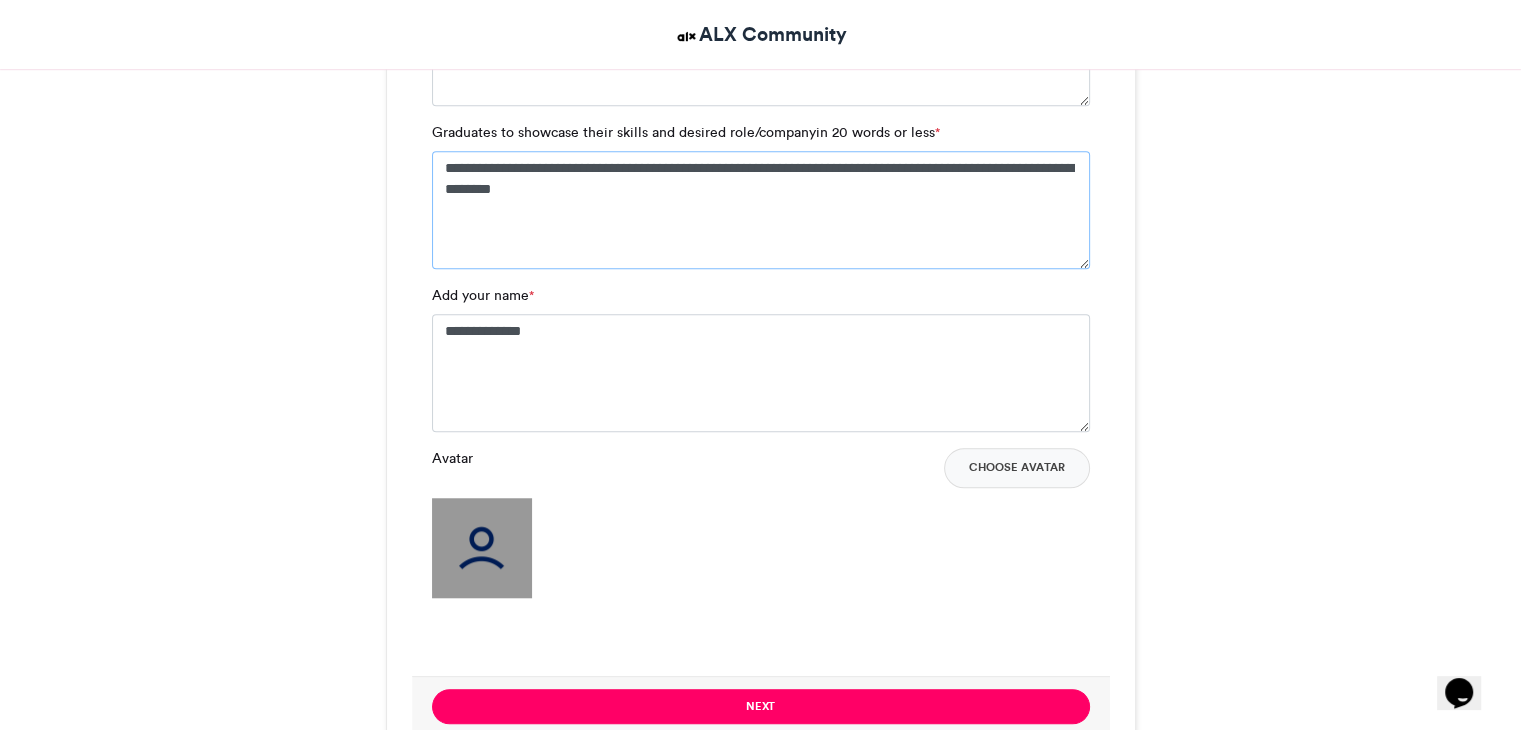 click on "**********" at bounding box center (761, 210) 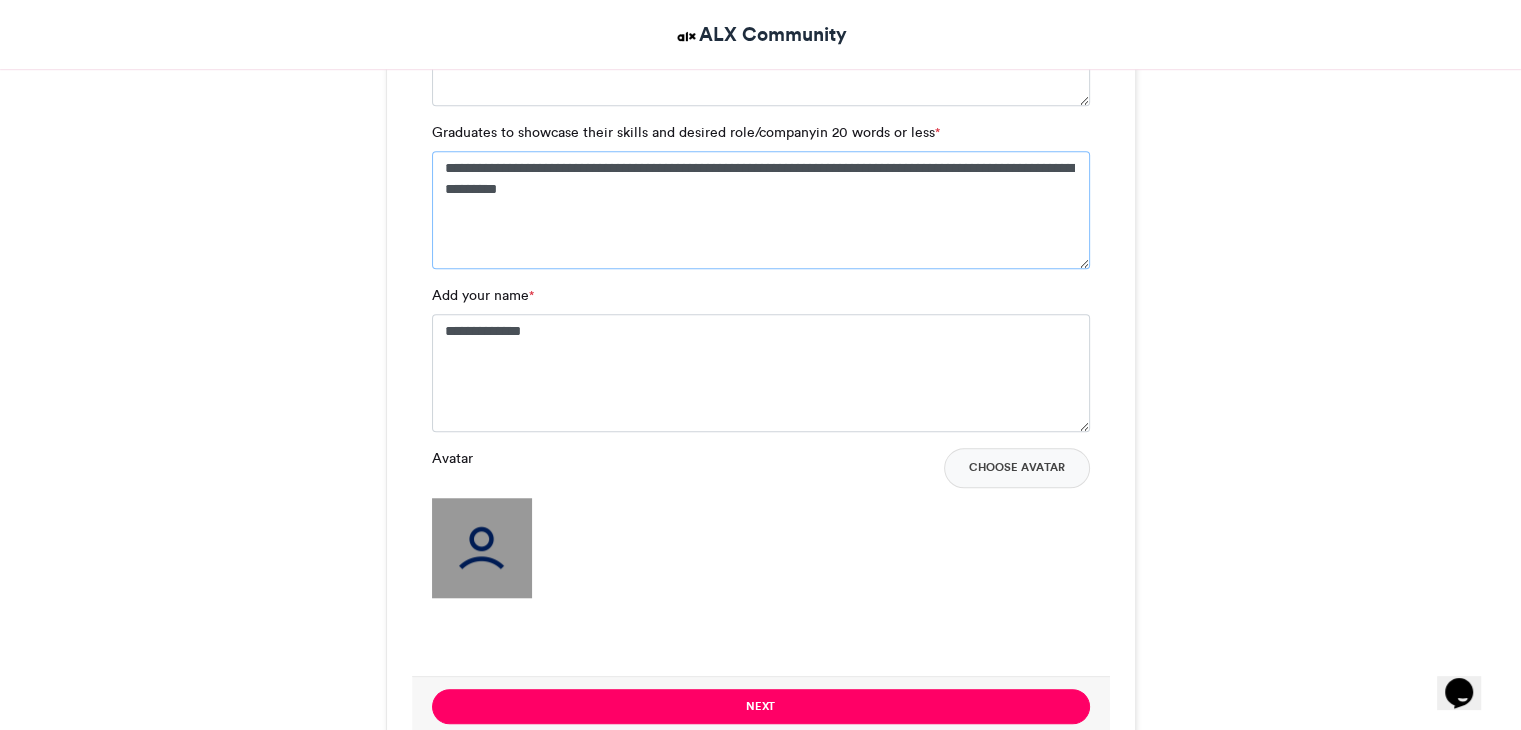 click on "**********" at bounding box center [761, 210] 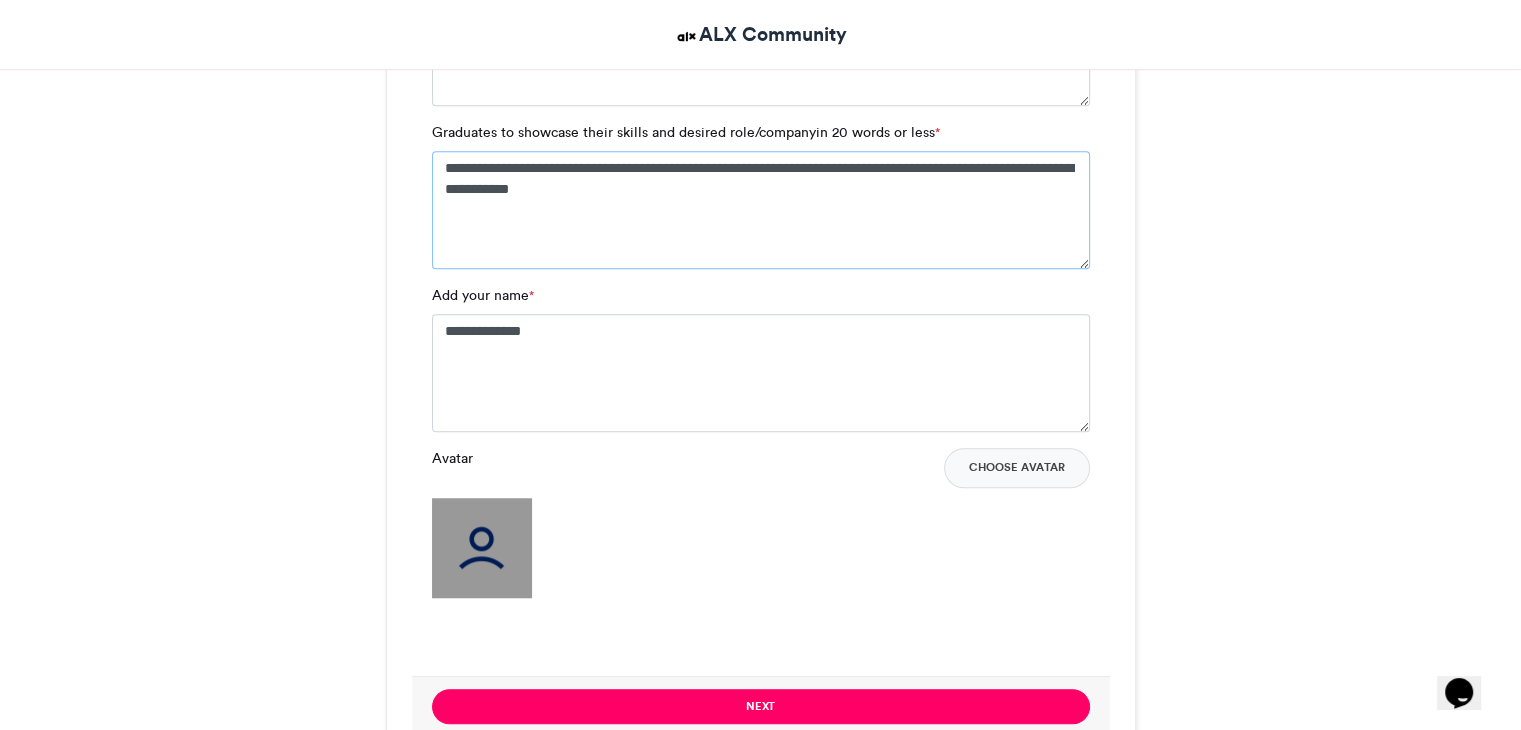 paste on "**********" 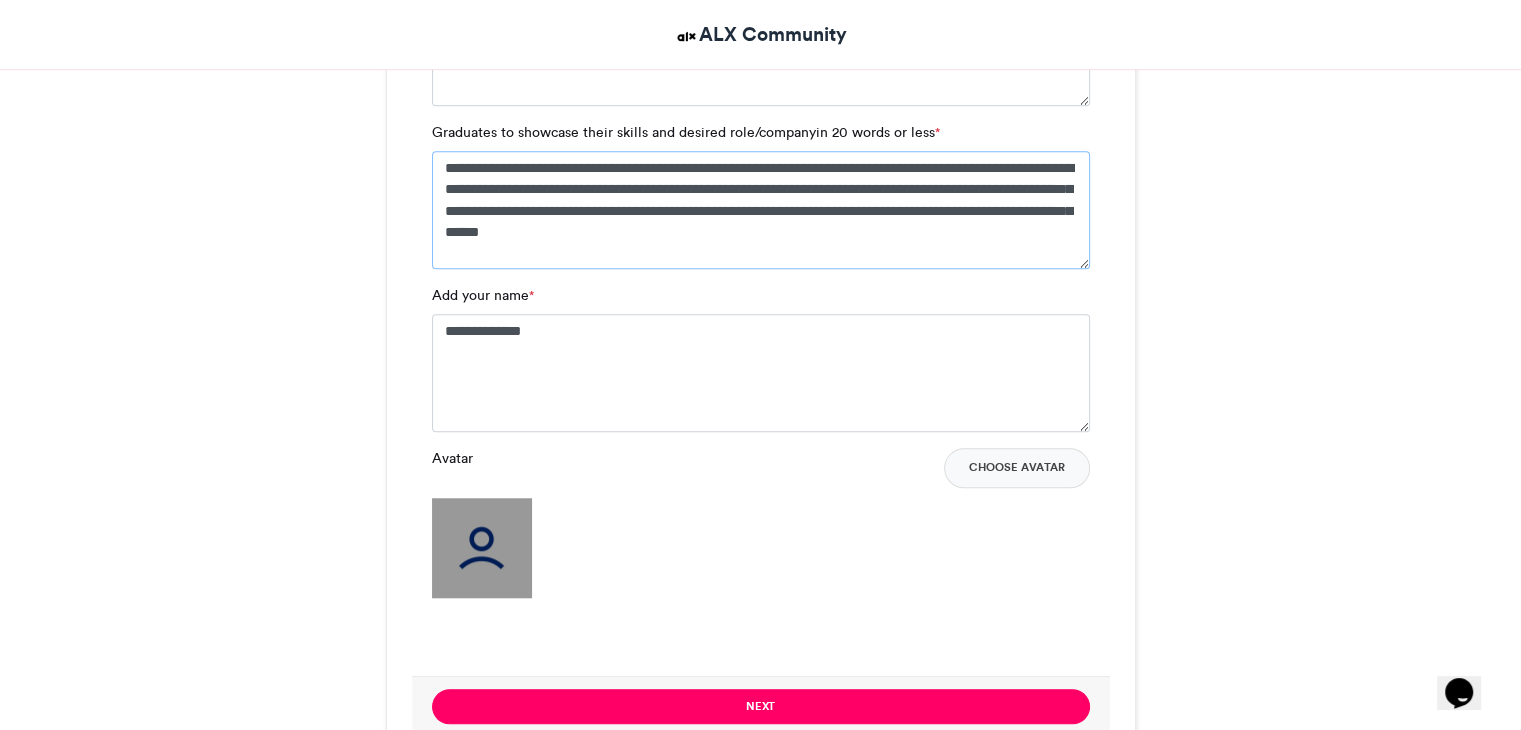 click on "**********" at bounding box center [761, 210] 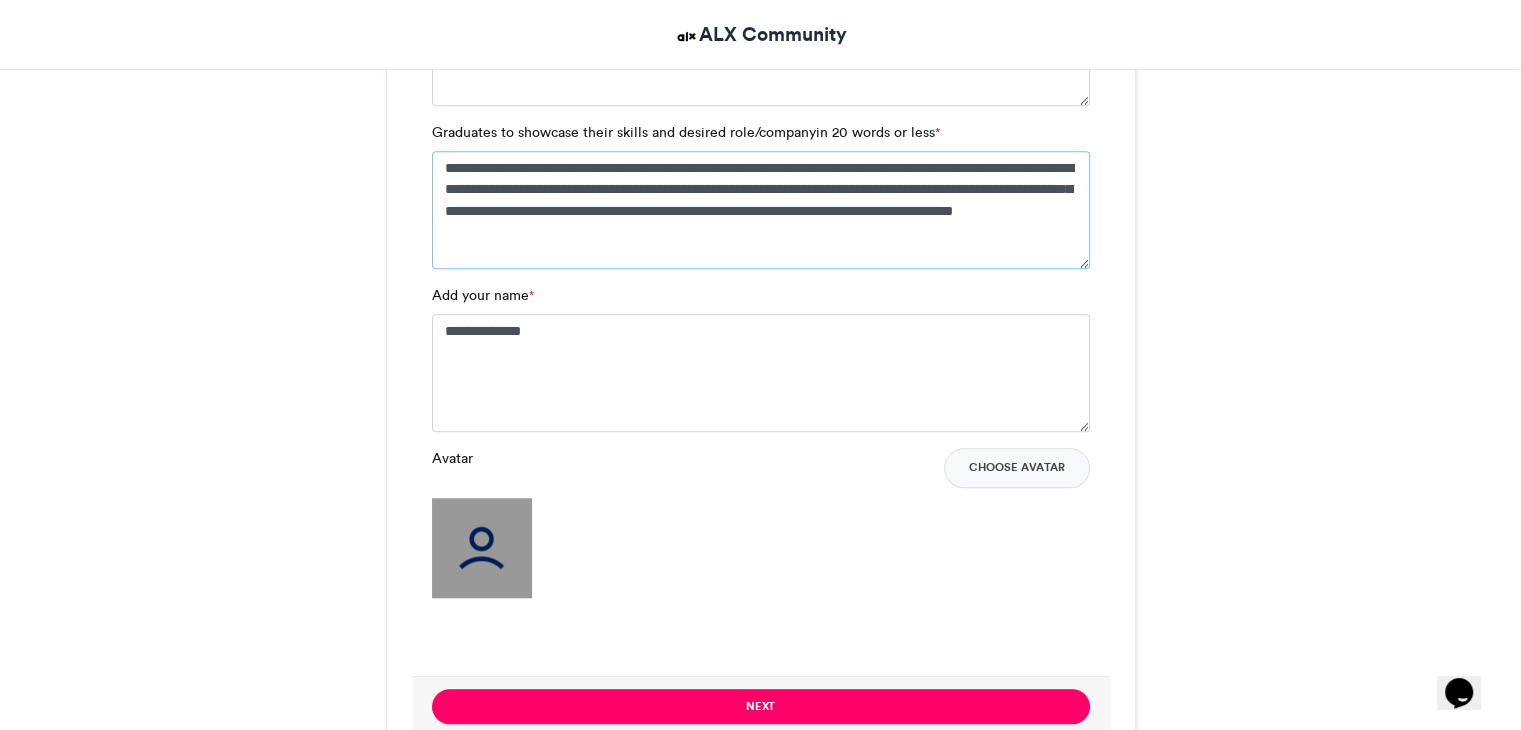 click on "**********" at bounding box center [761, 210] 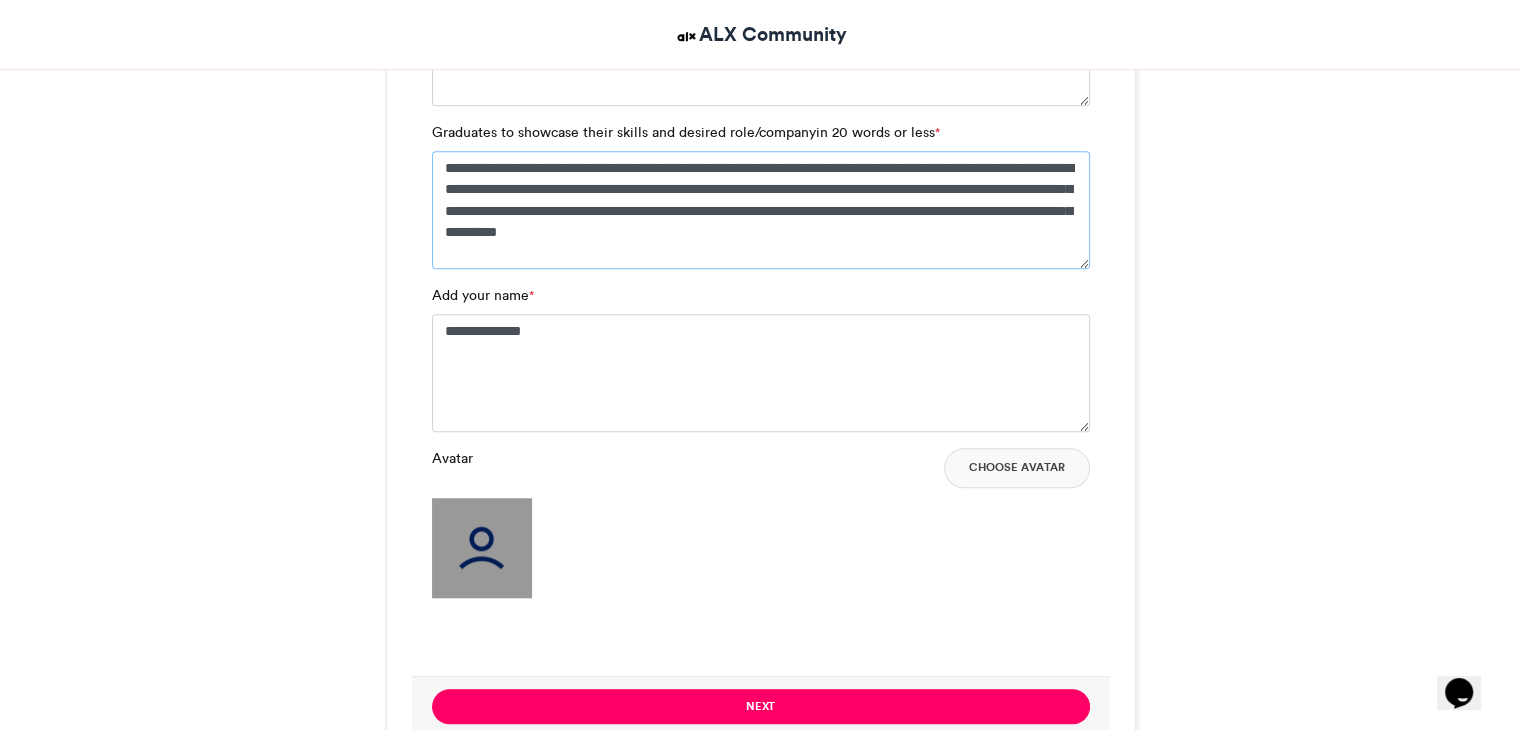drag, startPoint x: 1004, startPoint y: 209, endPoint x: 1017, endPoint y: 241, distance: 34.539833 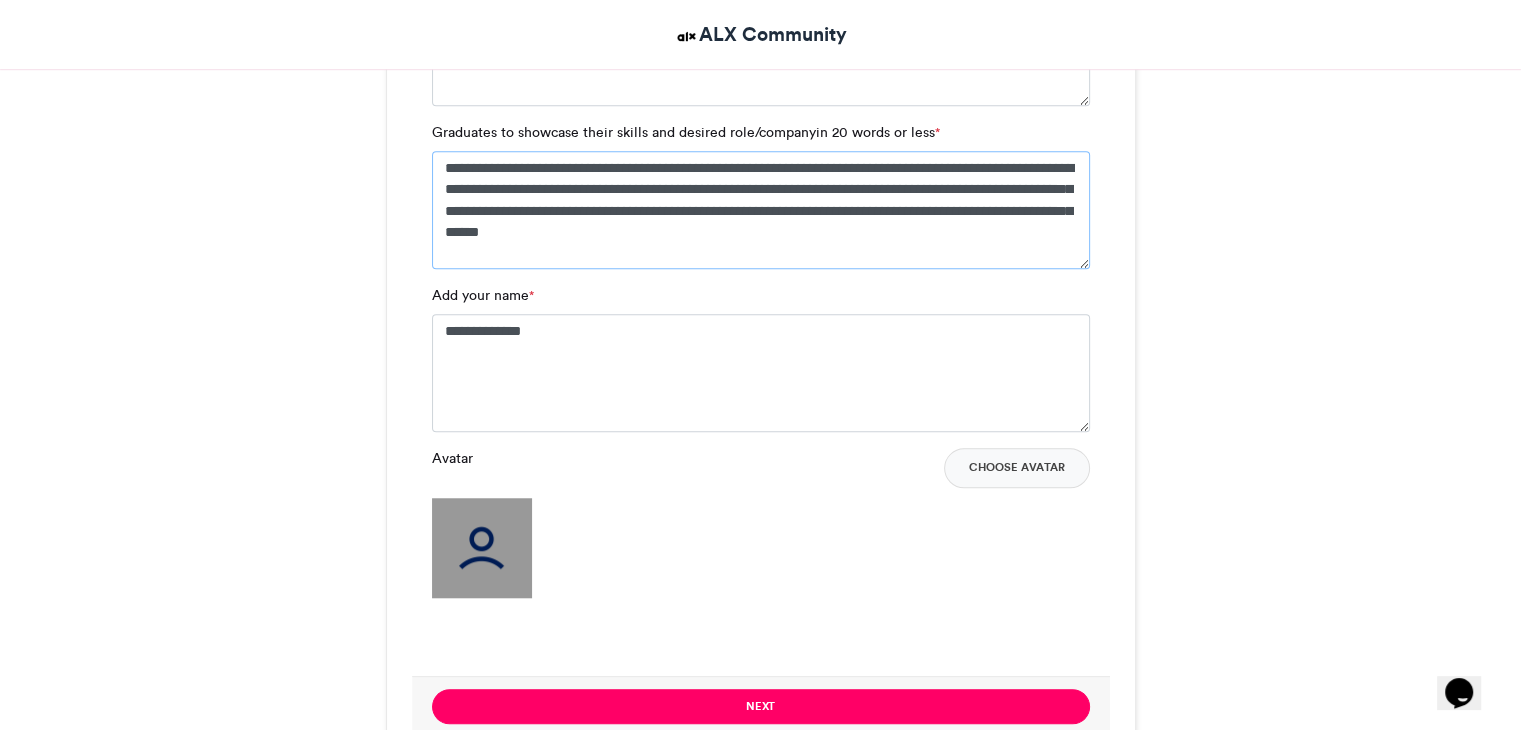 drag, startPoint x: 1004, startPoint y: 205, endPoint x: 1042, endPoint y: 257, distance: 64.40497 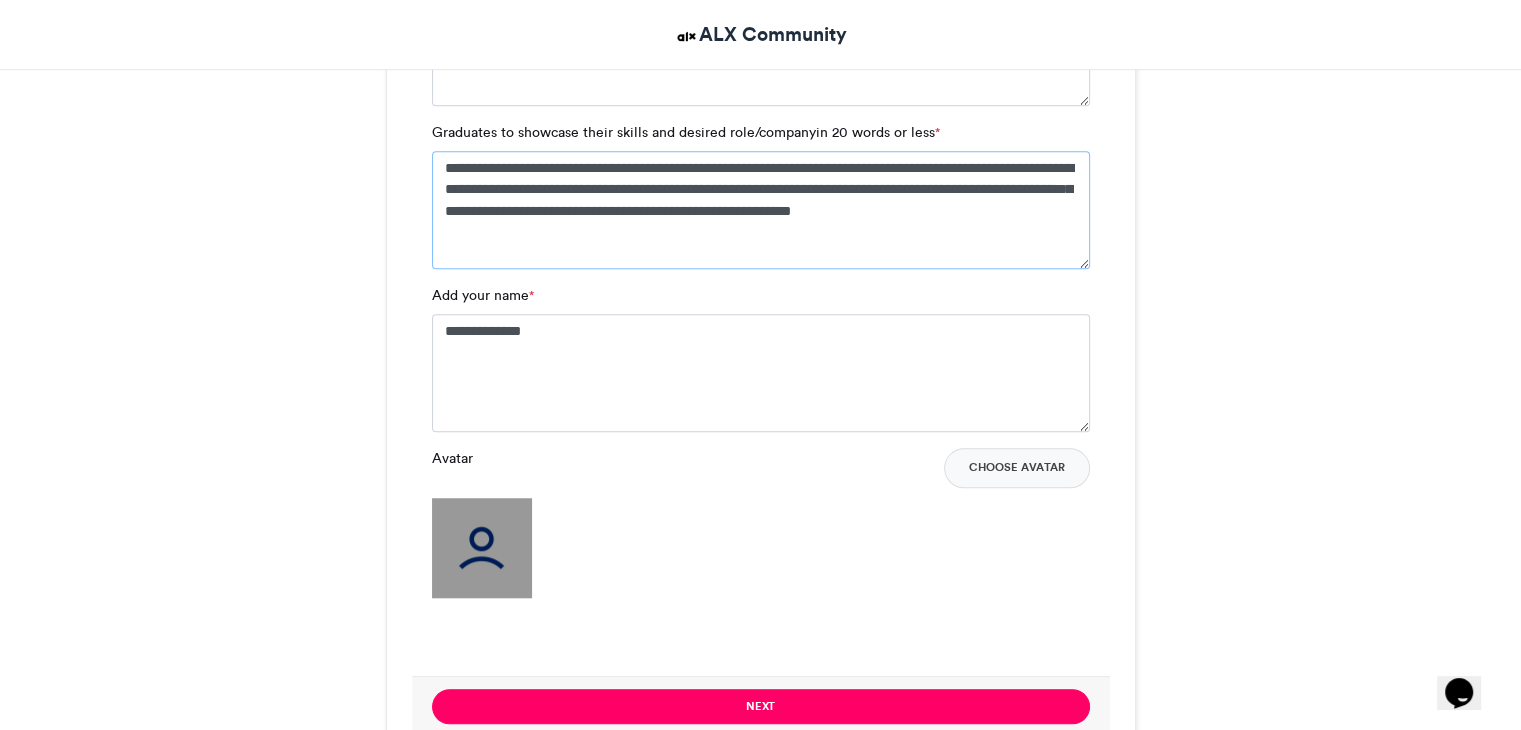 click on "**********" at bounding box center [761, 210] 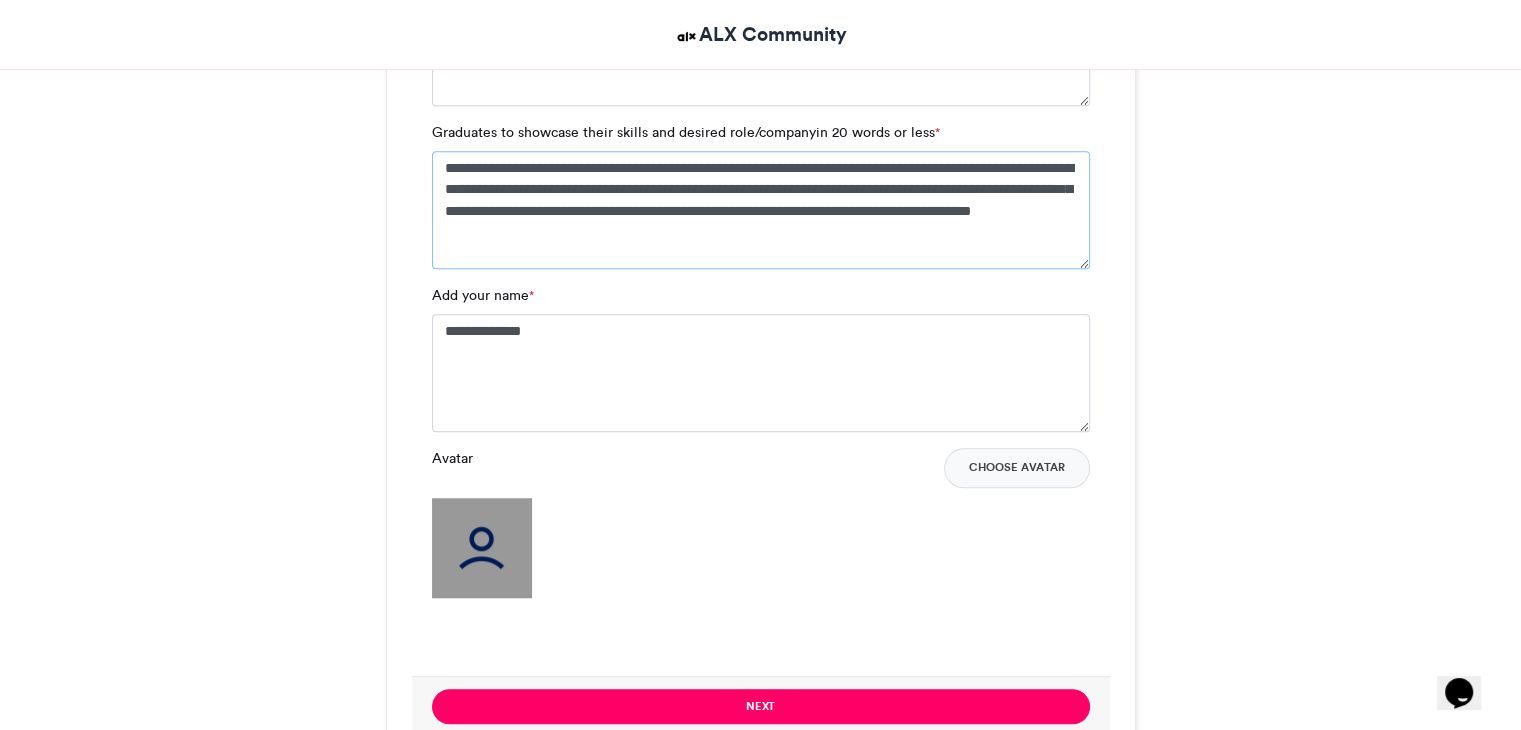 drag, startPoint x: 555, startPoint y: 233, endPoint x: 533, endPoint y: 229, distance: 22.36068 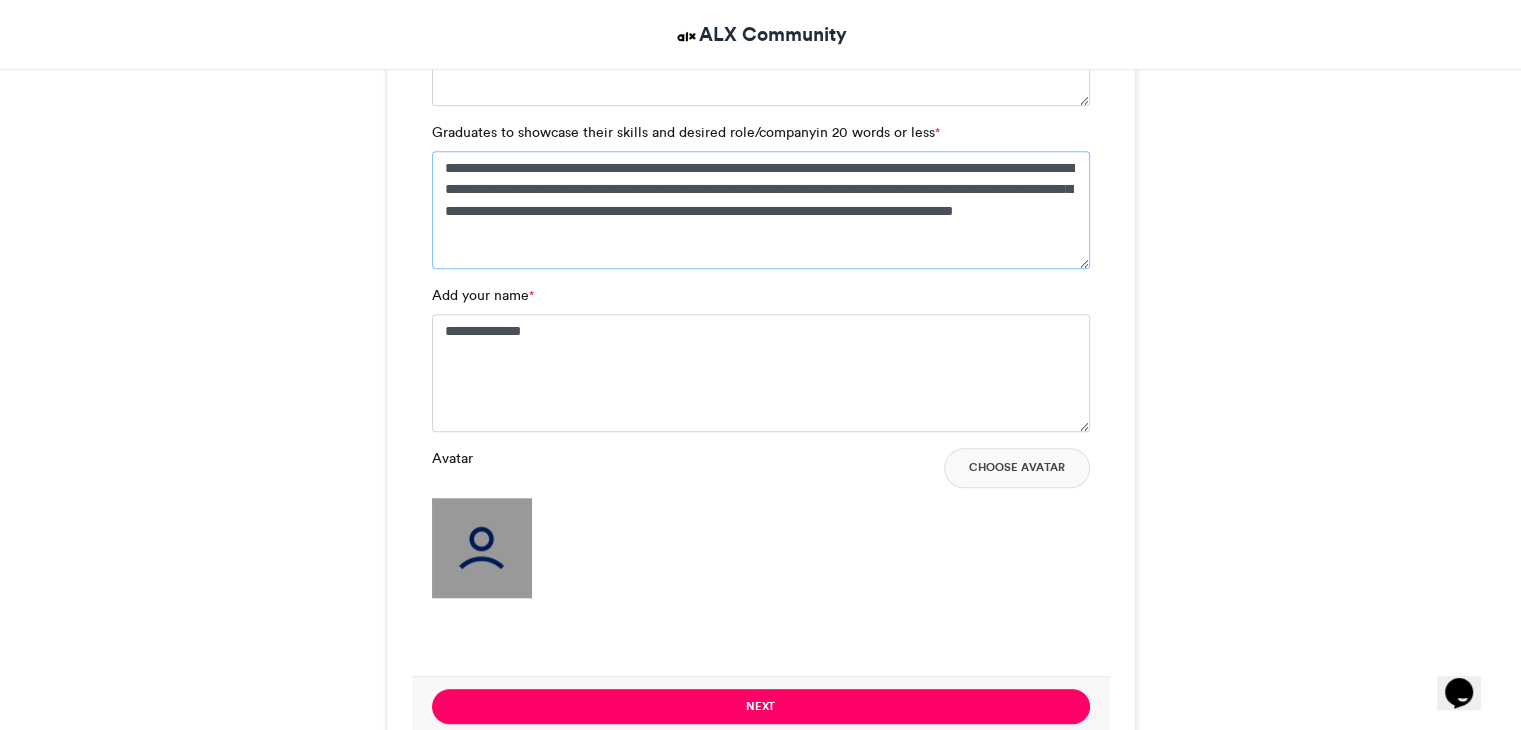 click on "**********" at bounding box center (761, 210) 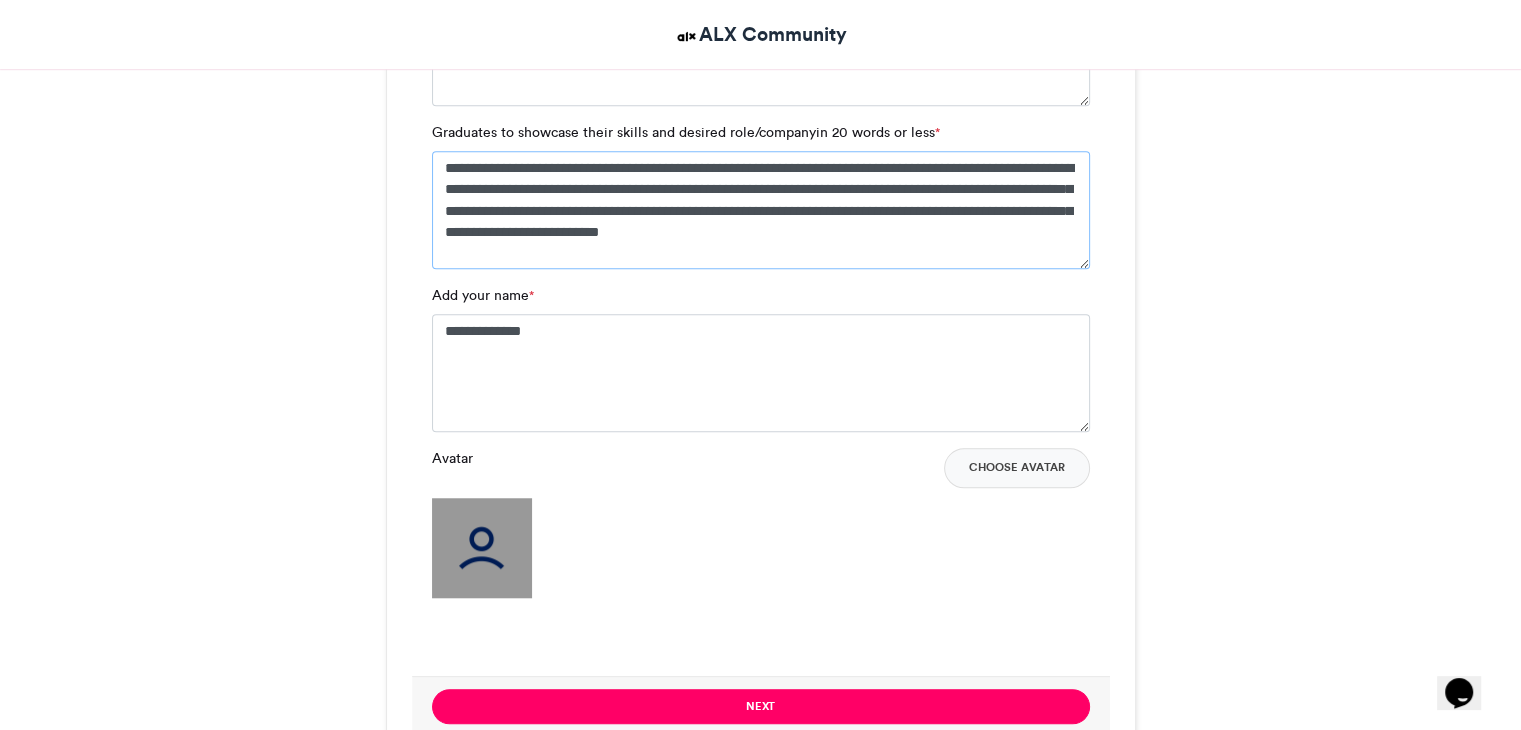 drag, startPoint x: 721, startPoint y: 226, endPoint x: 684, endPoint y: 247, distance: 42.544094 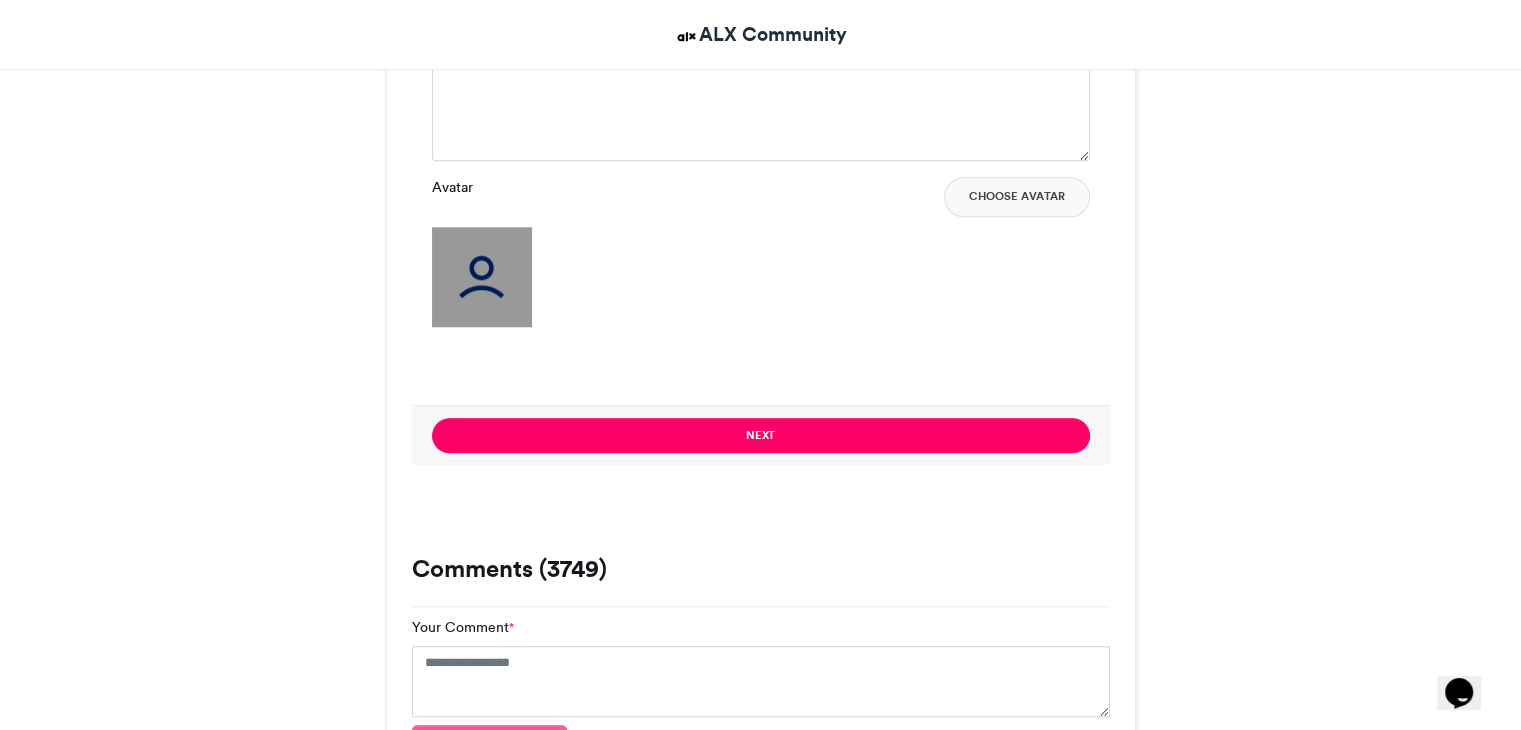 scroll, scrollTop: 1944, scrollLeft: 0, axis: vertical 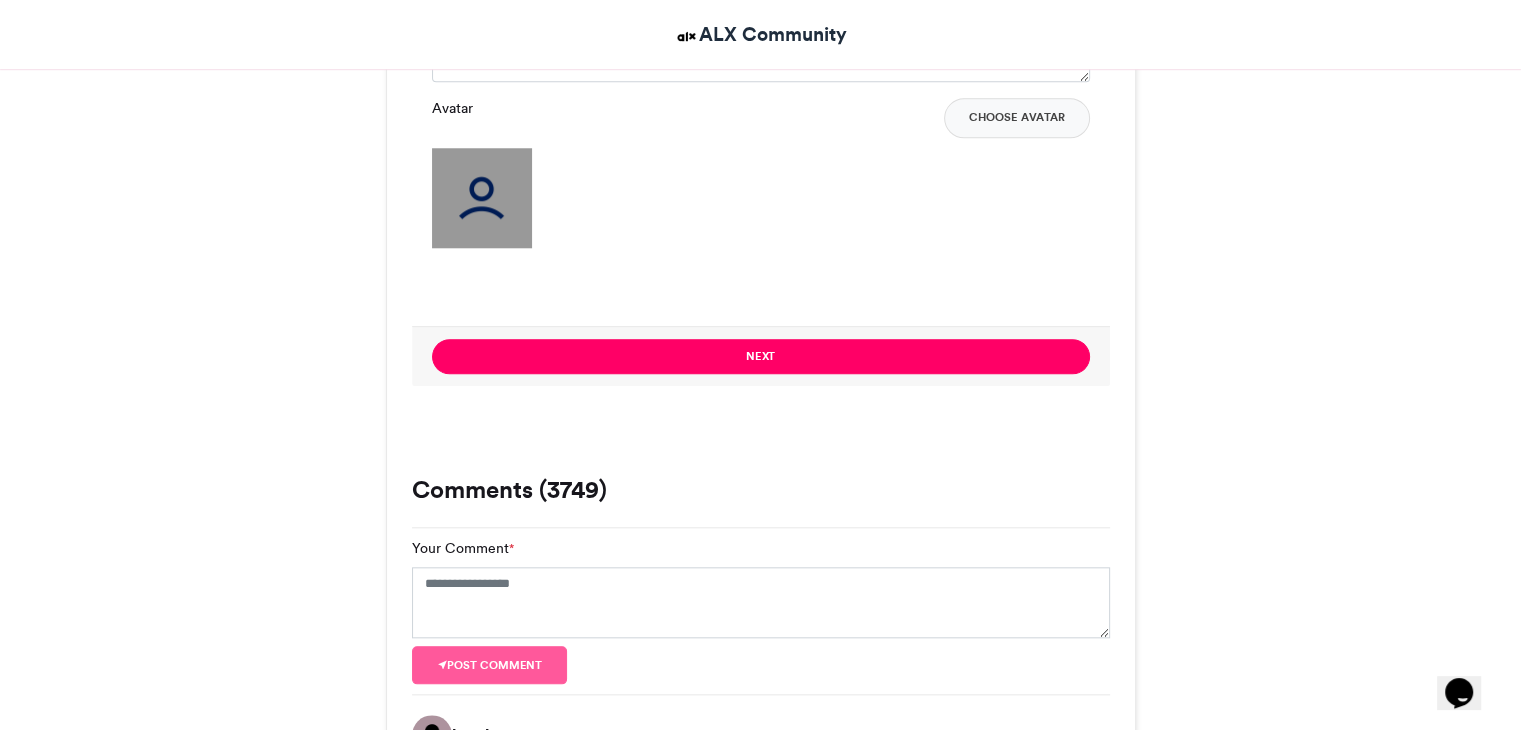 click at bounding box center [482, 198] 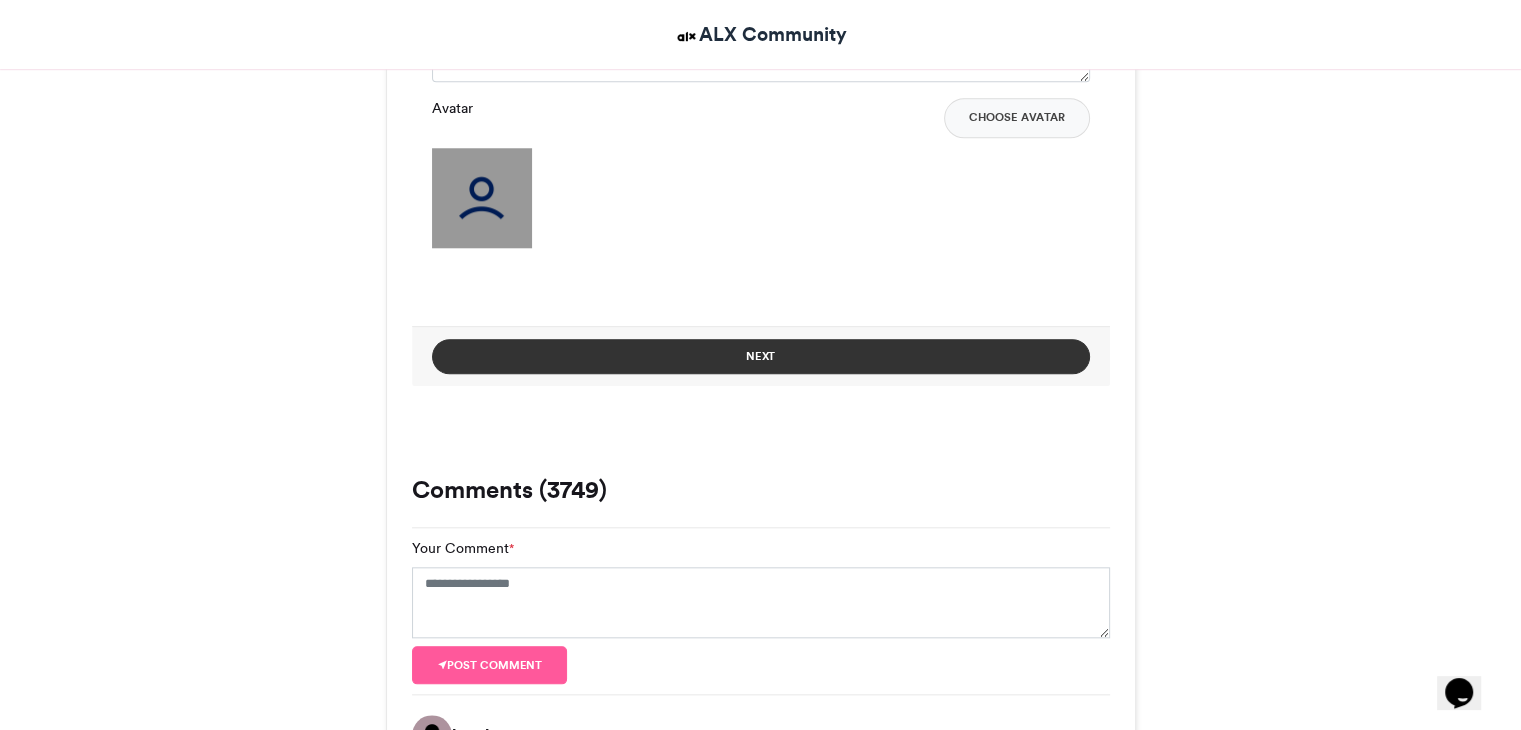 click on "Next" at bounding box center [761, 356] 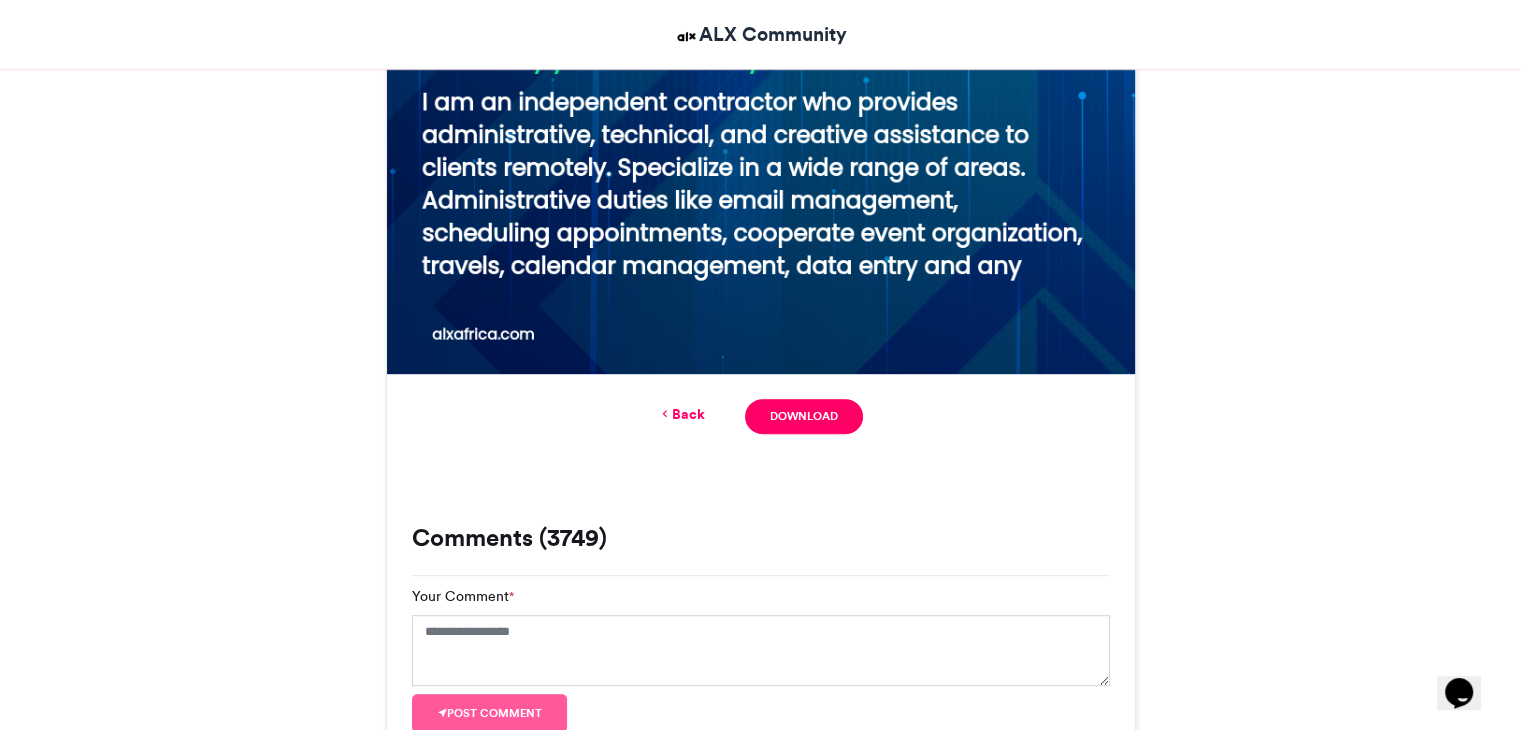 scroll, scrollTop: 1031, scrollLeft: 0, axis: vertical 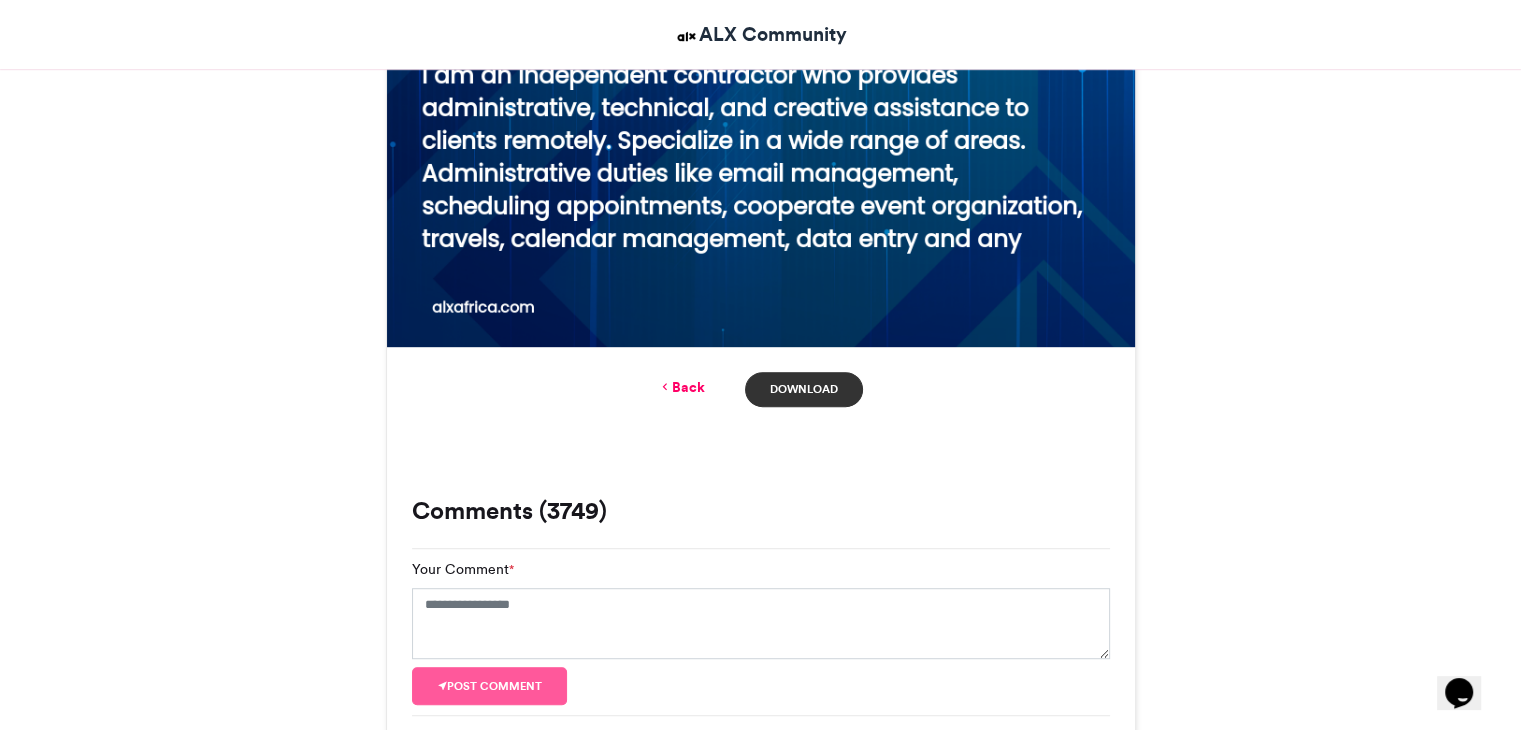 click on "Download" at bounding box center (803, 389) 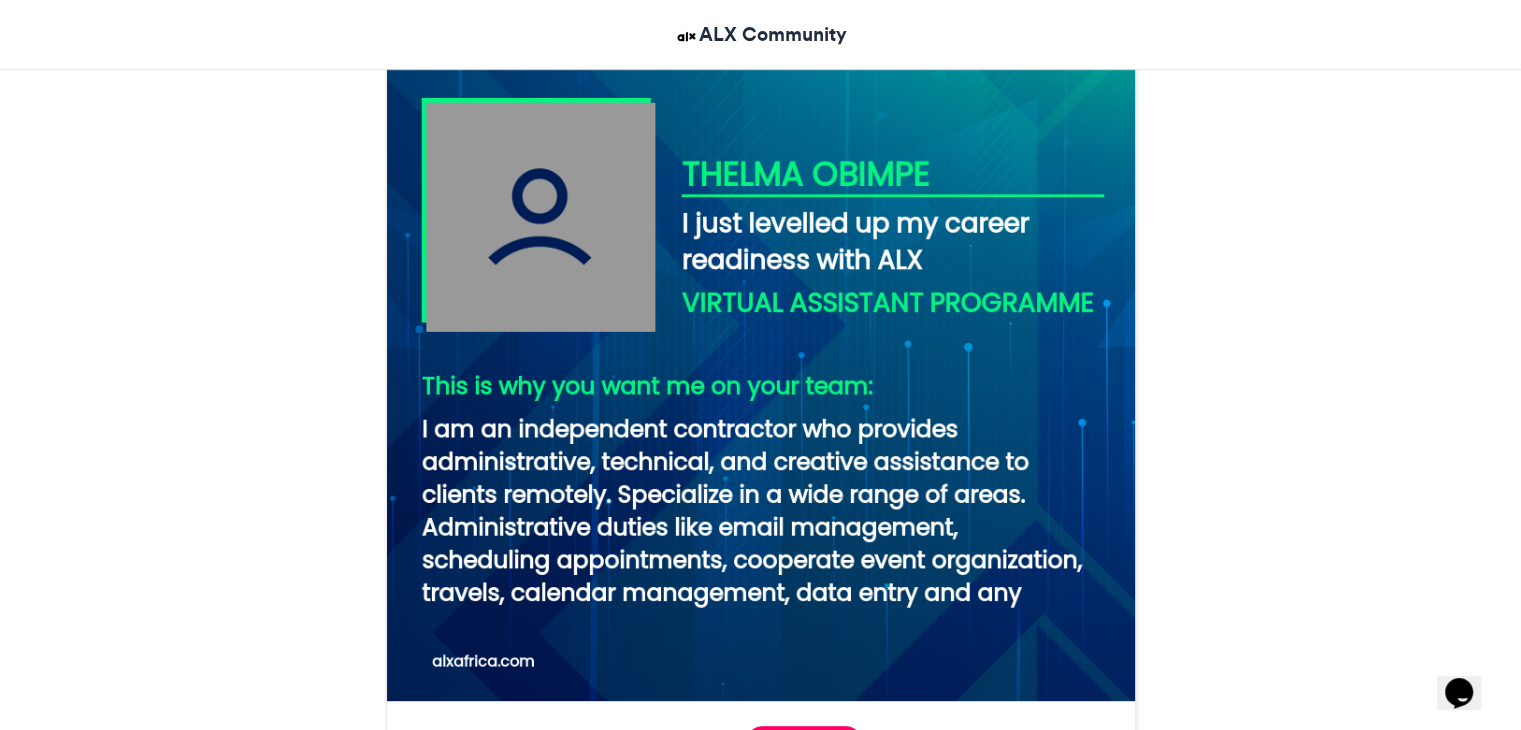 scroll, scrollTop: 669, scrollLeft: 0, axis: vertical 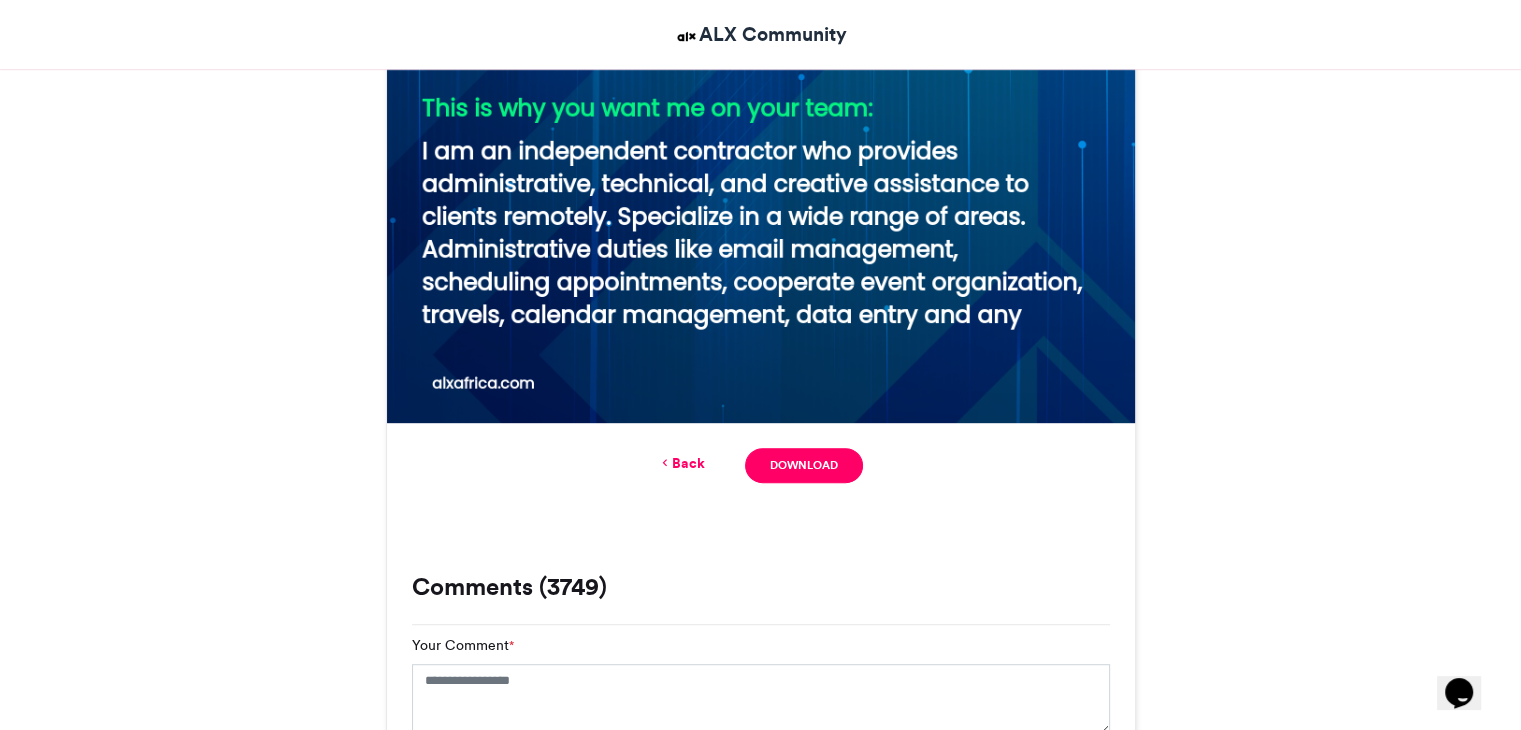 click on "Back" at bounding box center [681, 463] 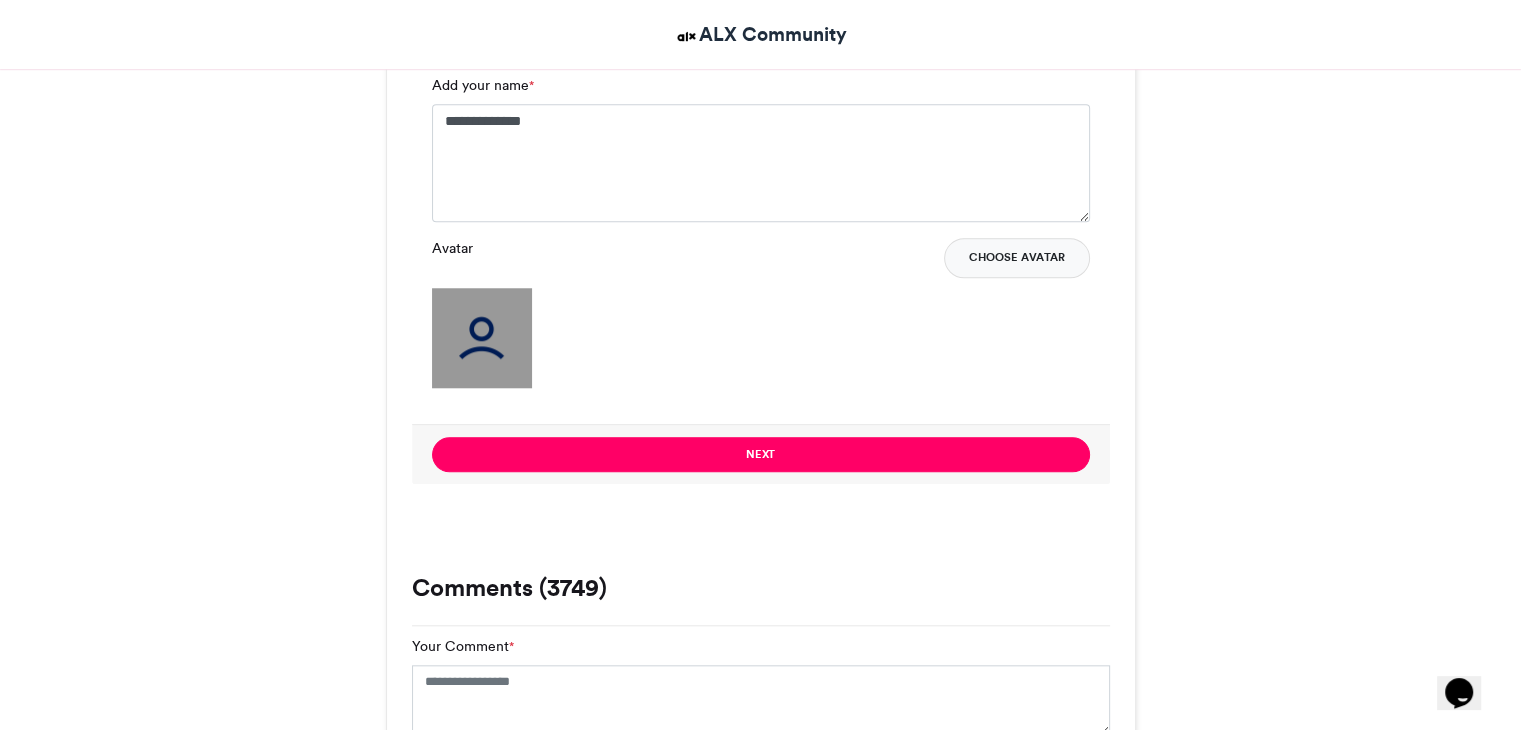 click on "Choose Avatar" at bounding box center [1017, 258] 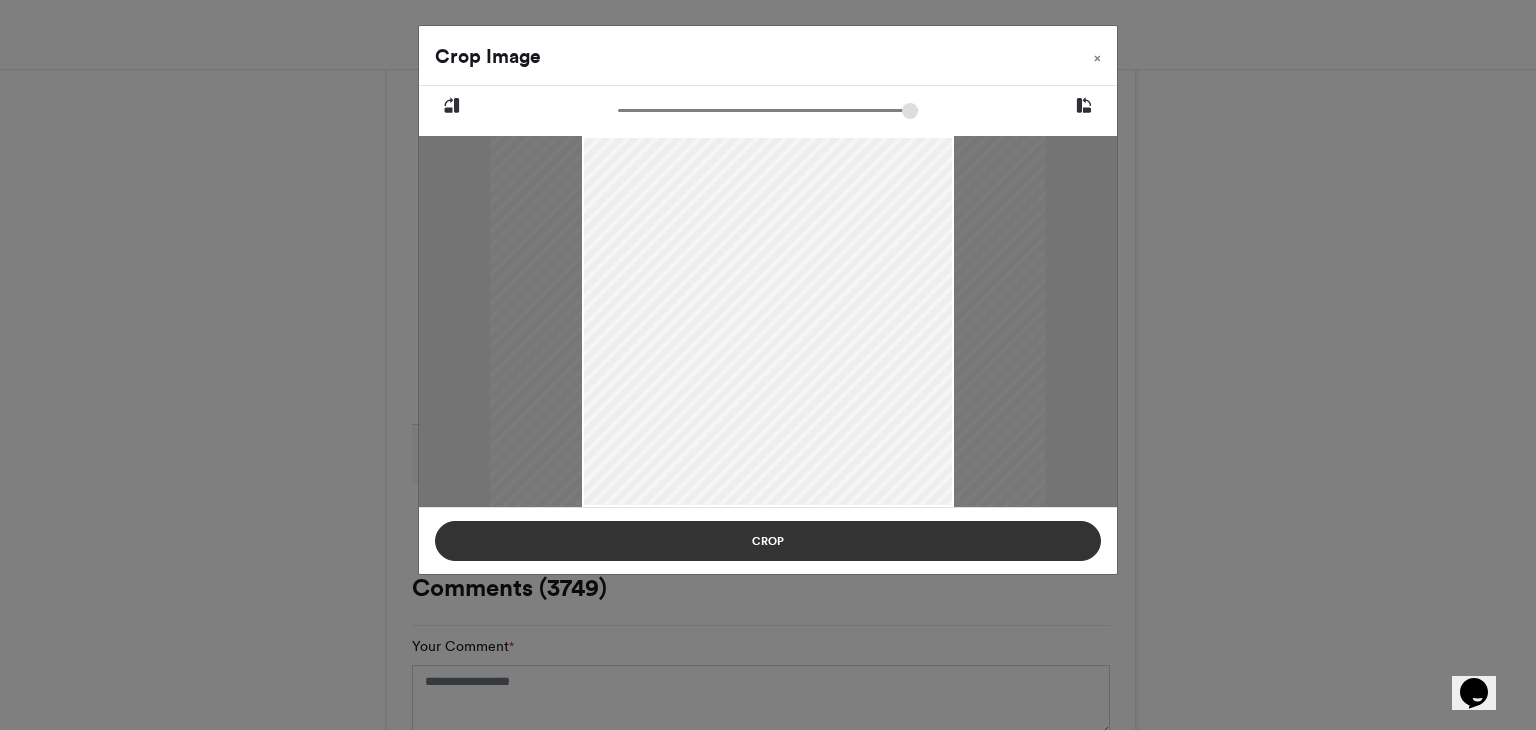 click on "Crop" at bounding box center [768, 541] 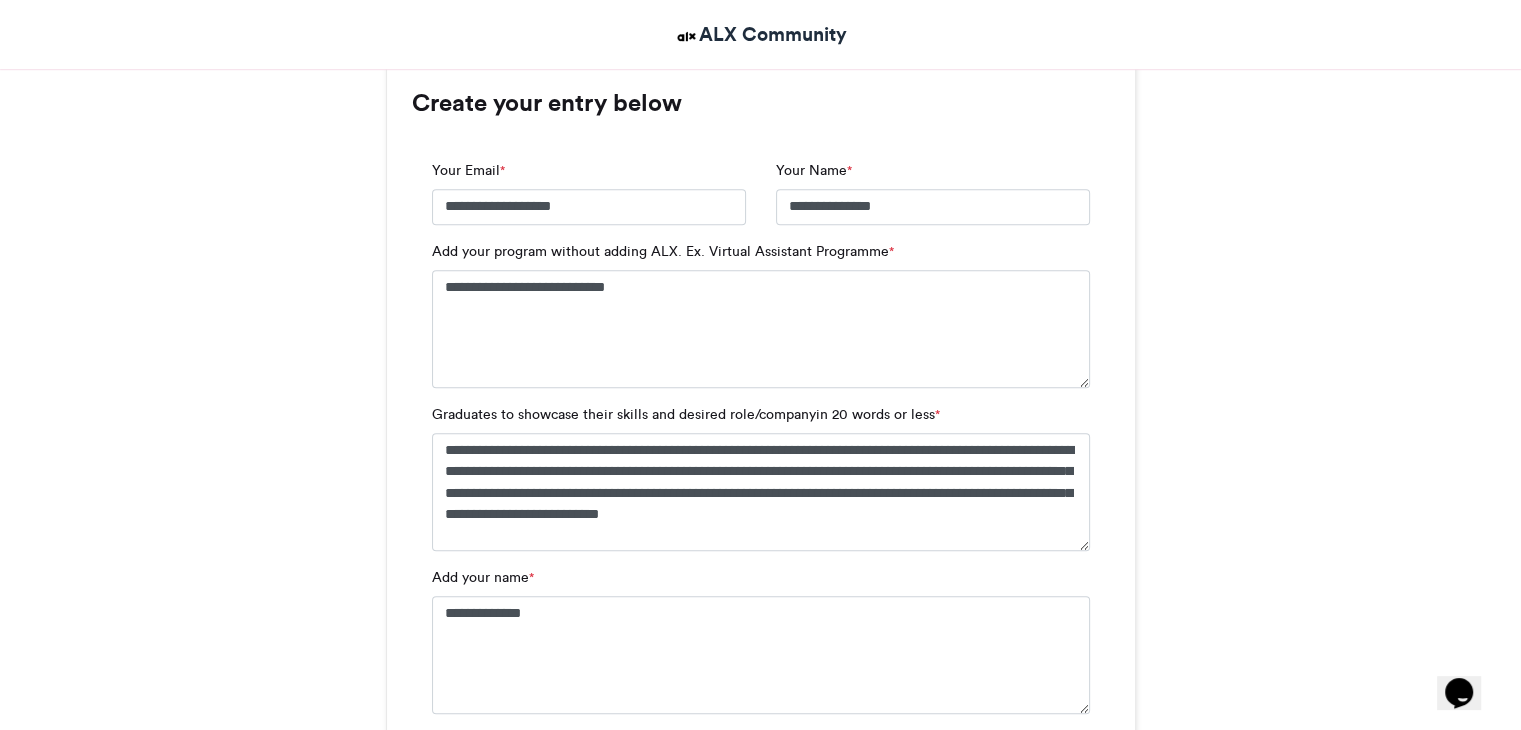 scroll, scrollTop: 1416, scrollLeft: 0, axis: vertical 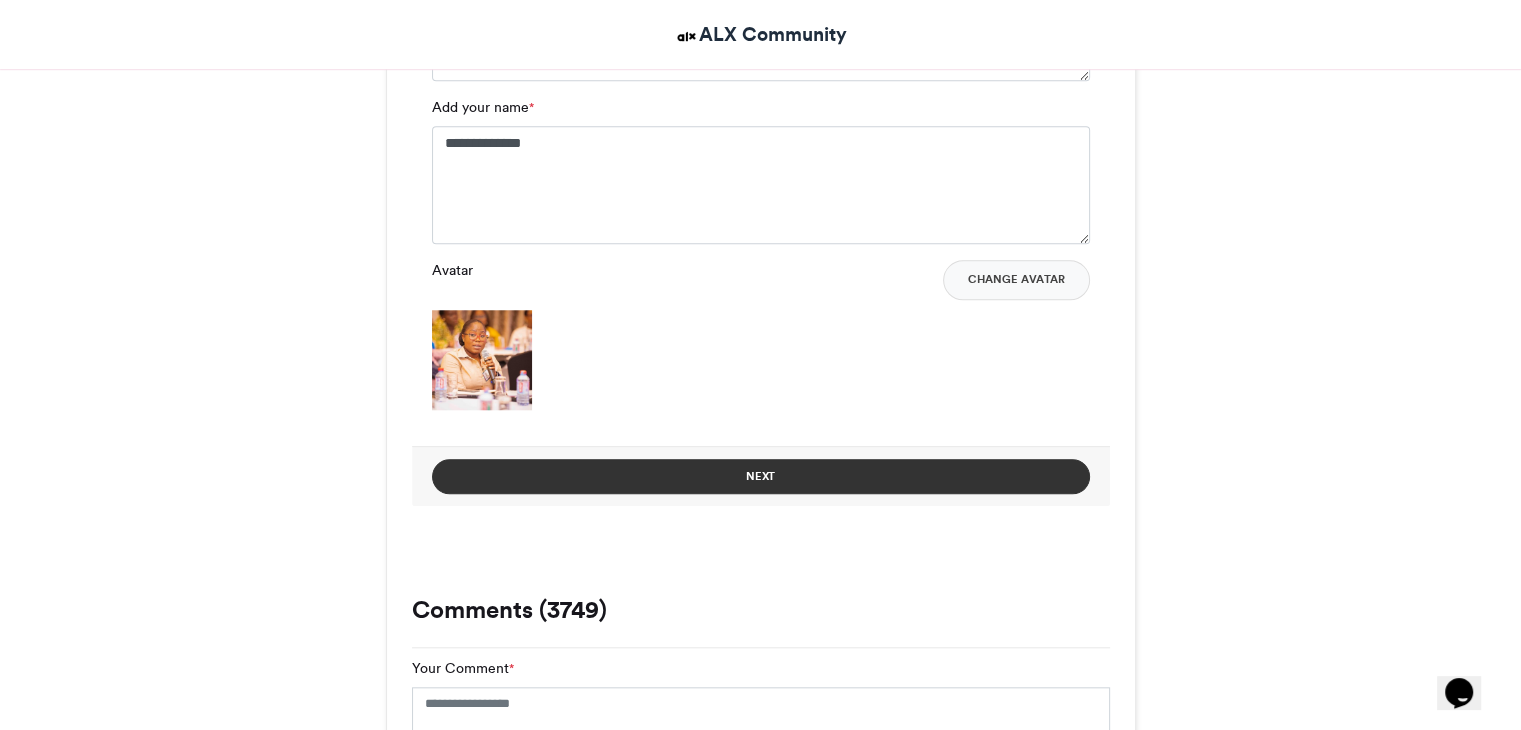 click on "Next" at bounding box center [761, 476] 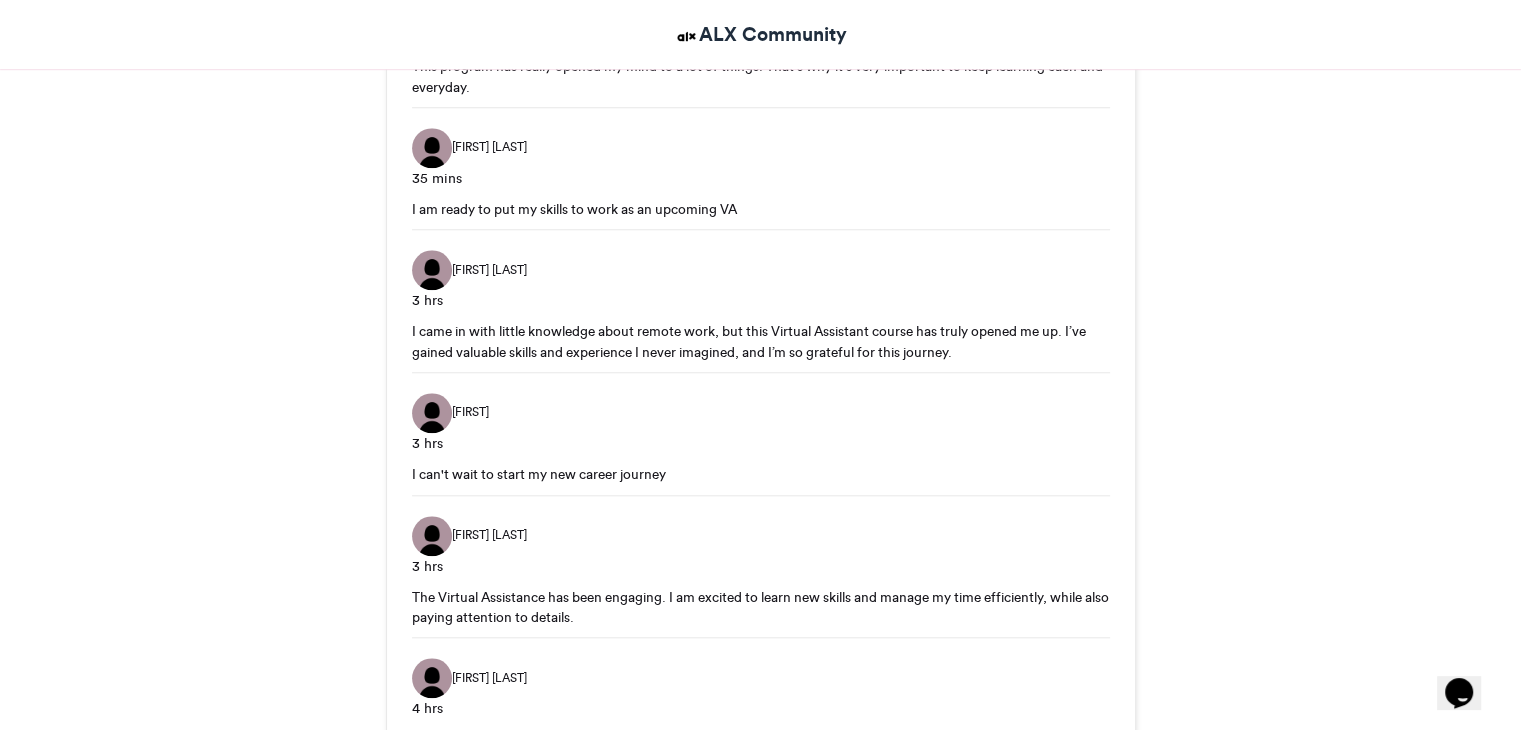 scroll, scrollTop: 932, scrollLeft: 0, axis: vertical 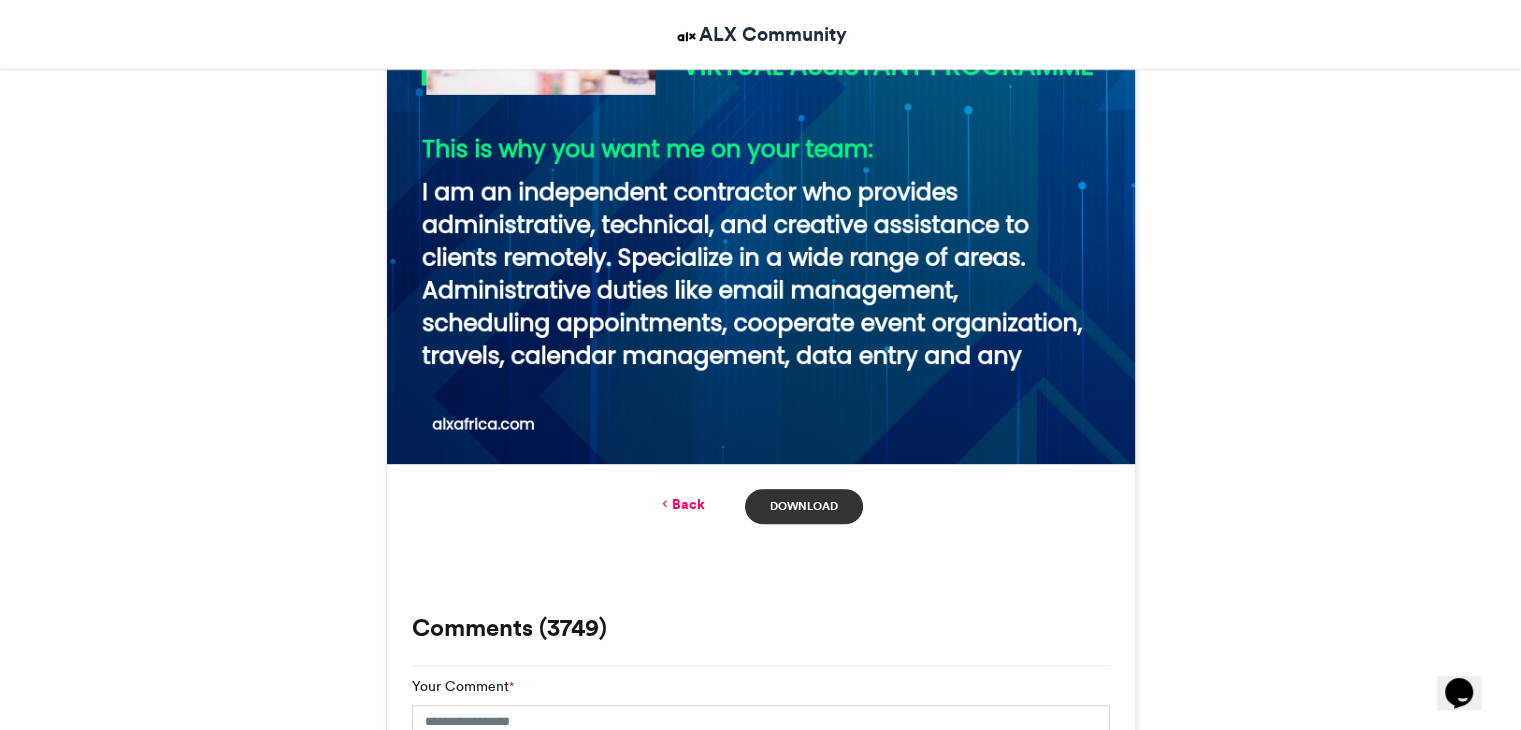 click on "Download" at bounding box center (803, 506) 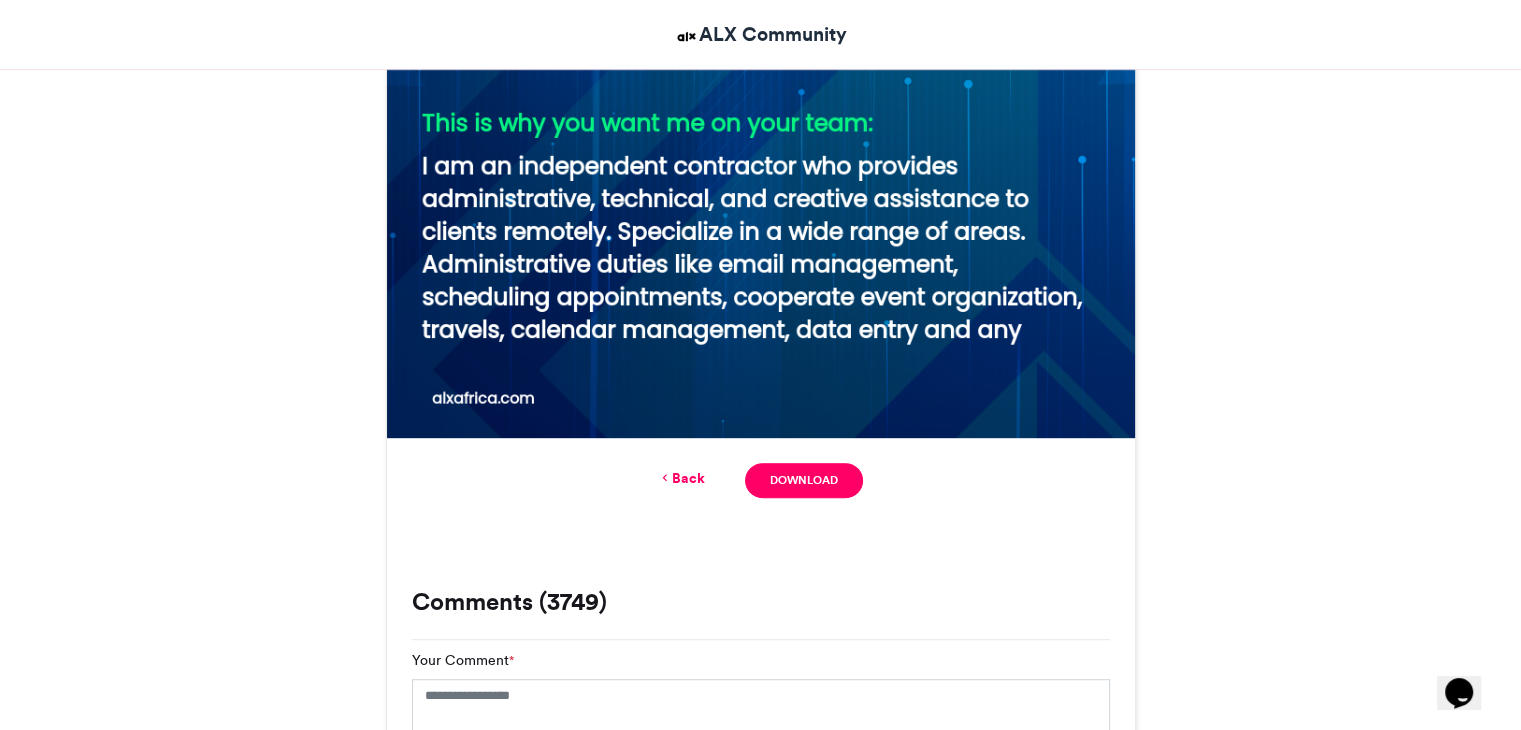scroll, scrollTop: 952, scrollLeft: 0, axis: vertical 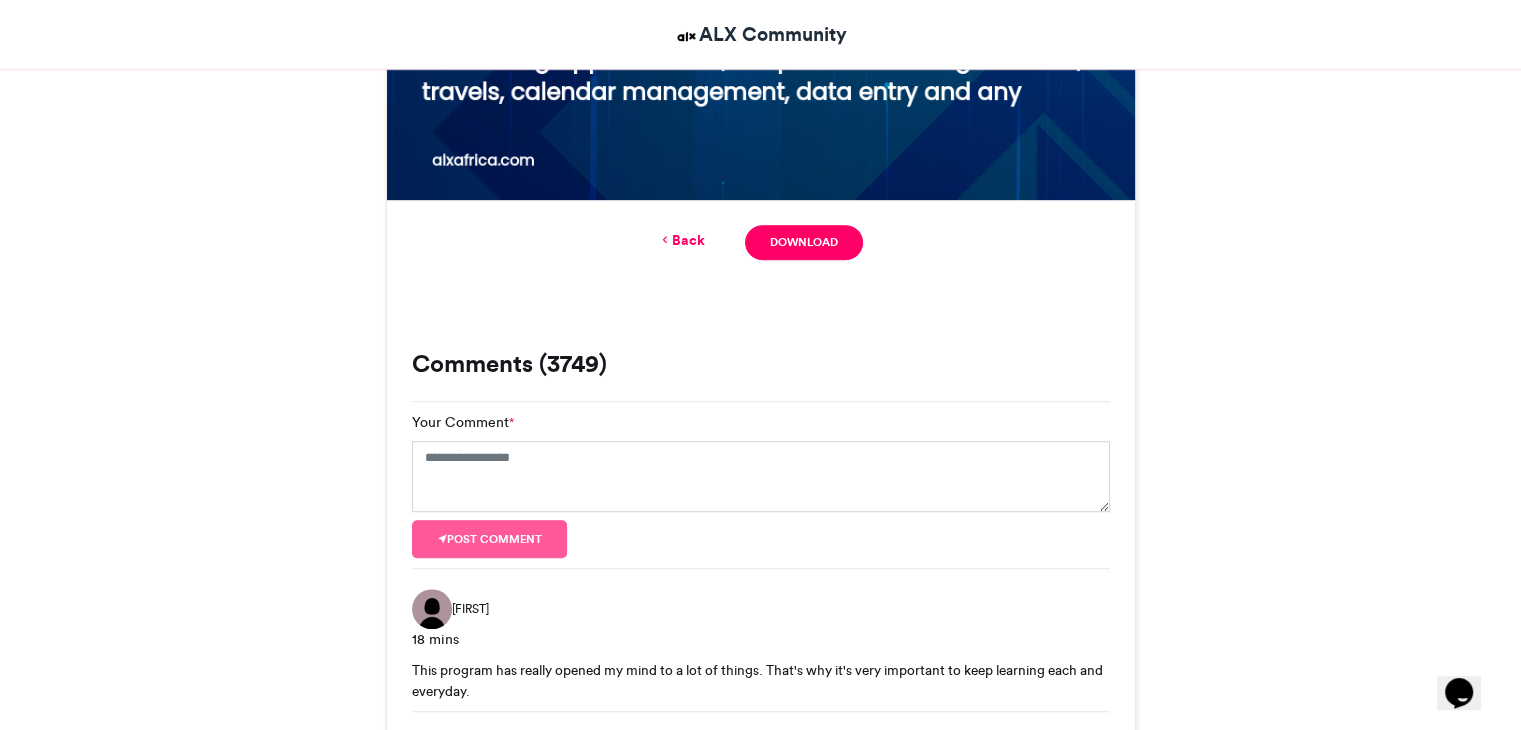 click at bounding box center [665, 240] 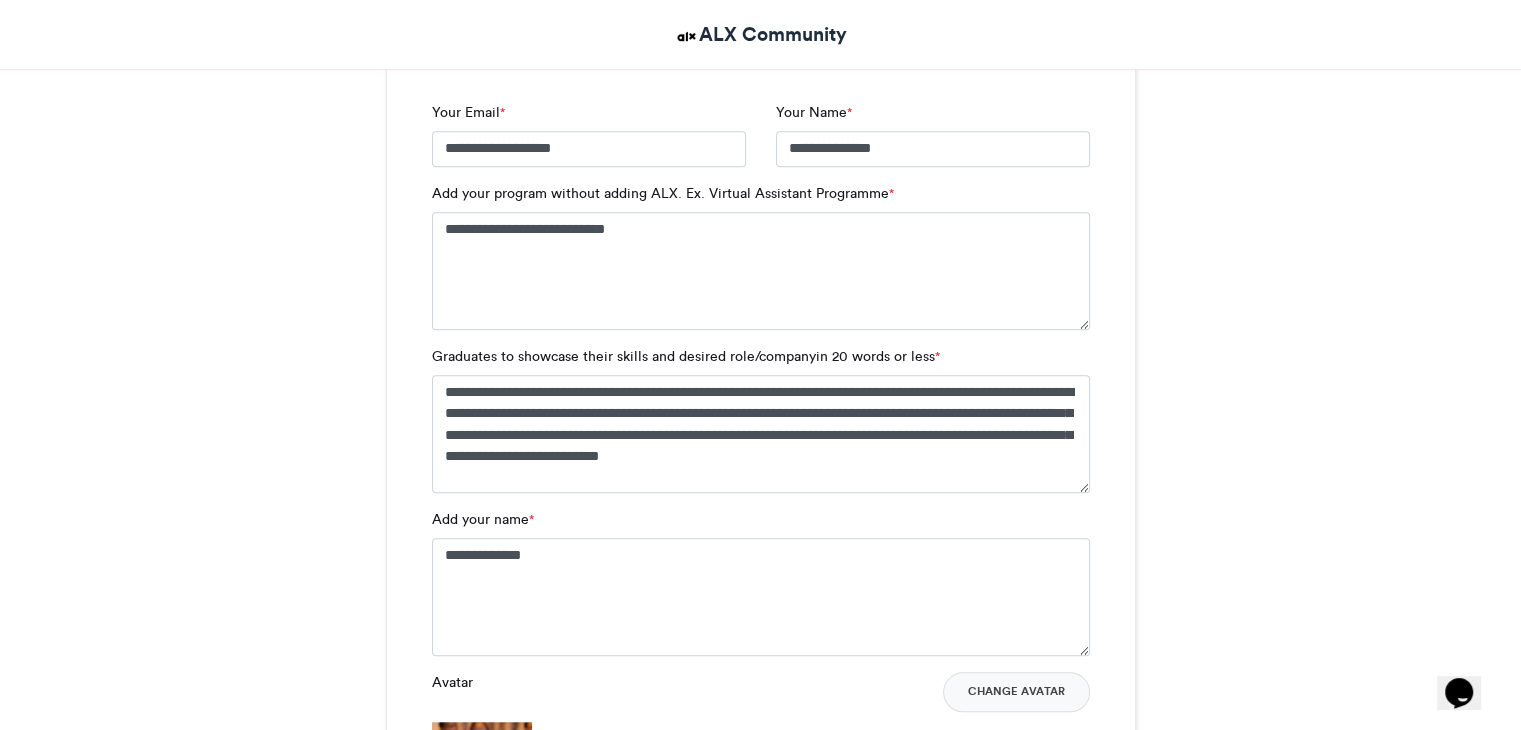 scroll, scrollTop: 1356, scrollLeft: 0, axis: vertical 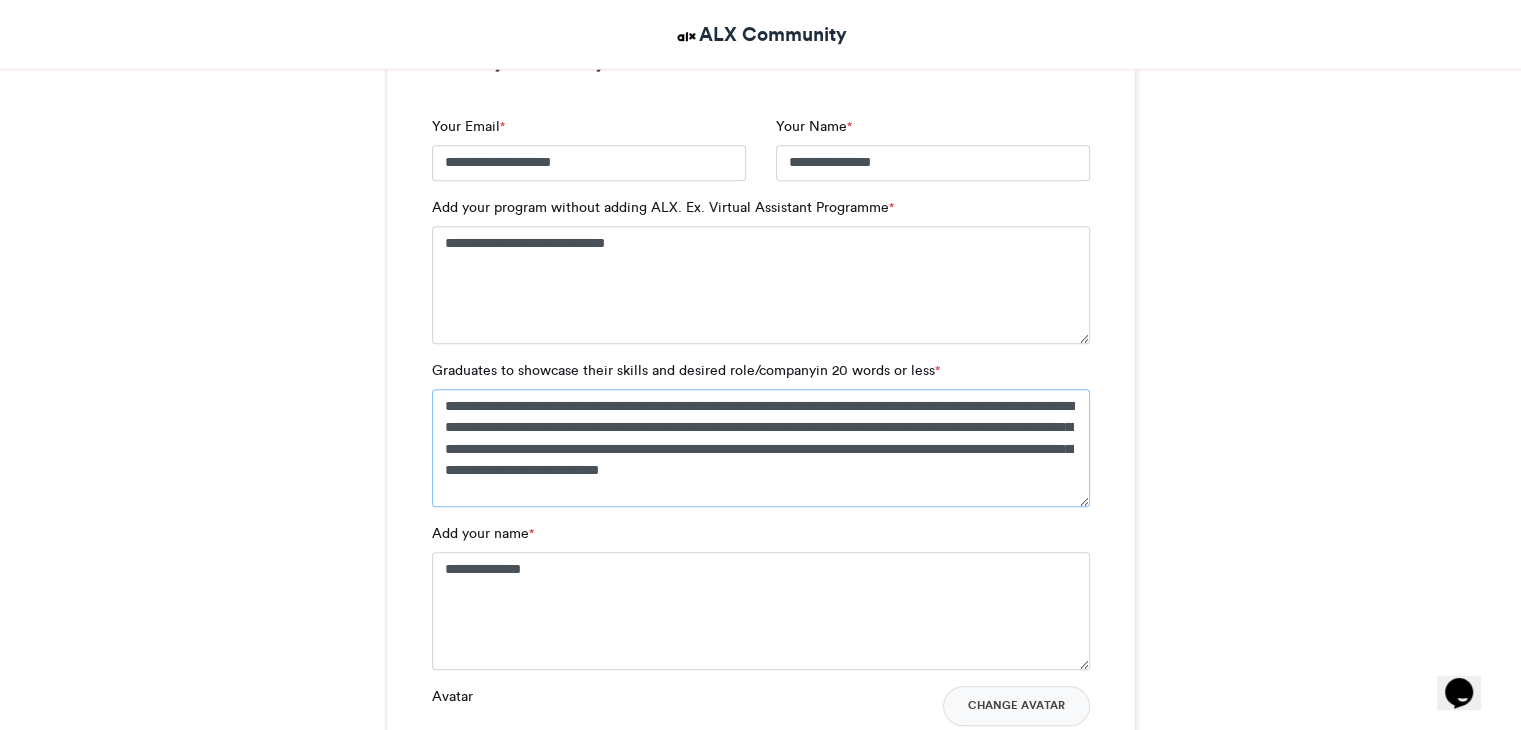 click on "**********" at bounding box center [761, 448] 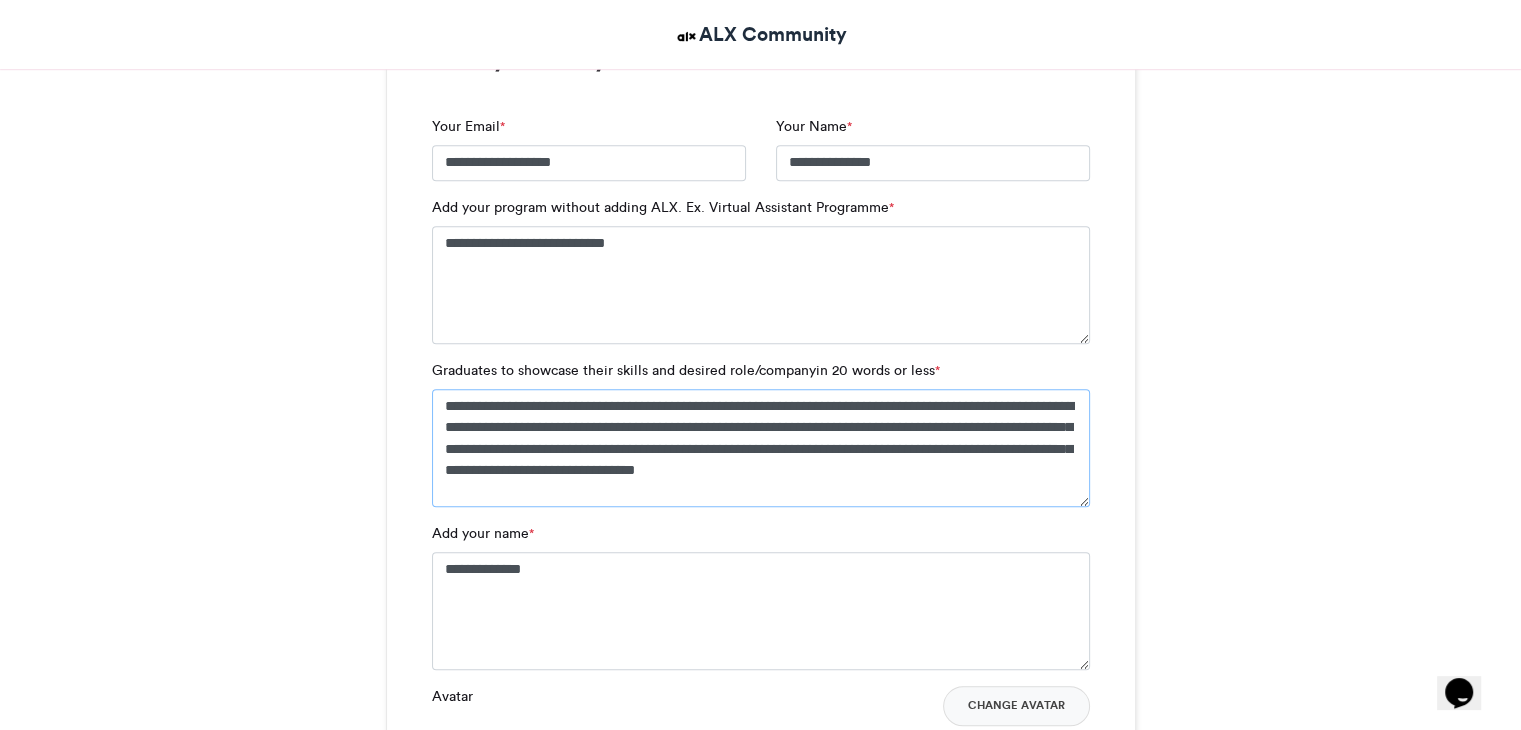drag, startPoint x: 954, startPoint y: 473, endPoint x: 889, endPoint y: 469, distance: 65.12296 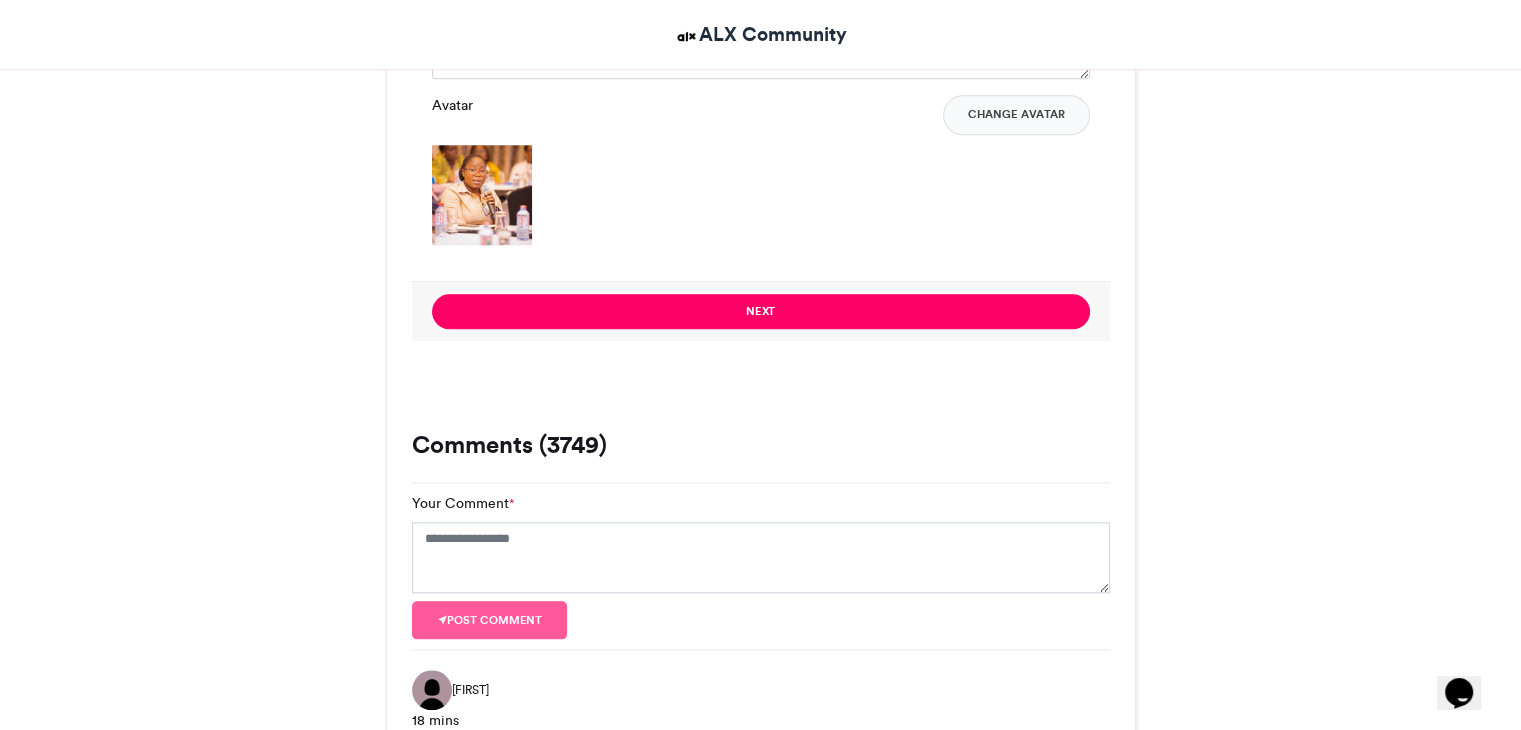 scroll, scrollTop: 1972, scrollLeft: 0, axis: vertical 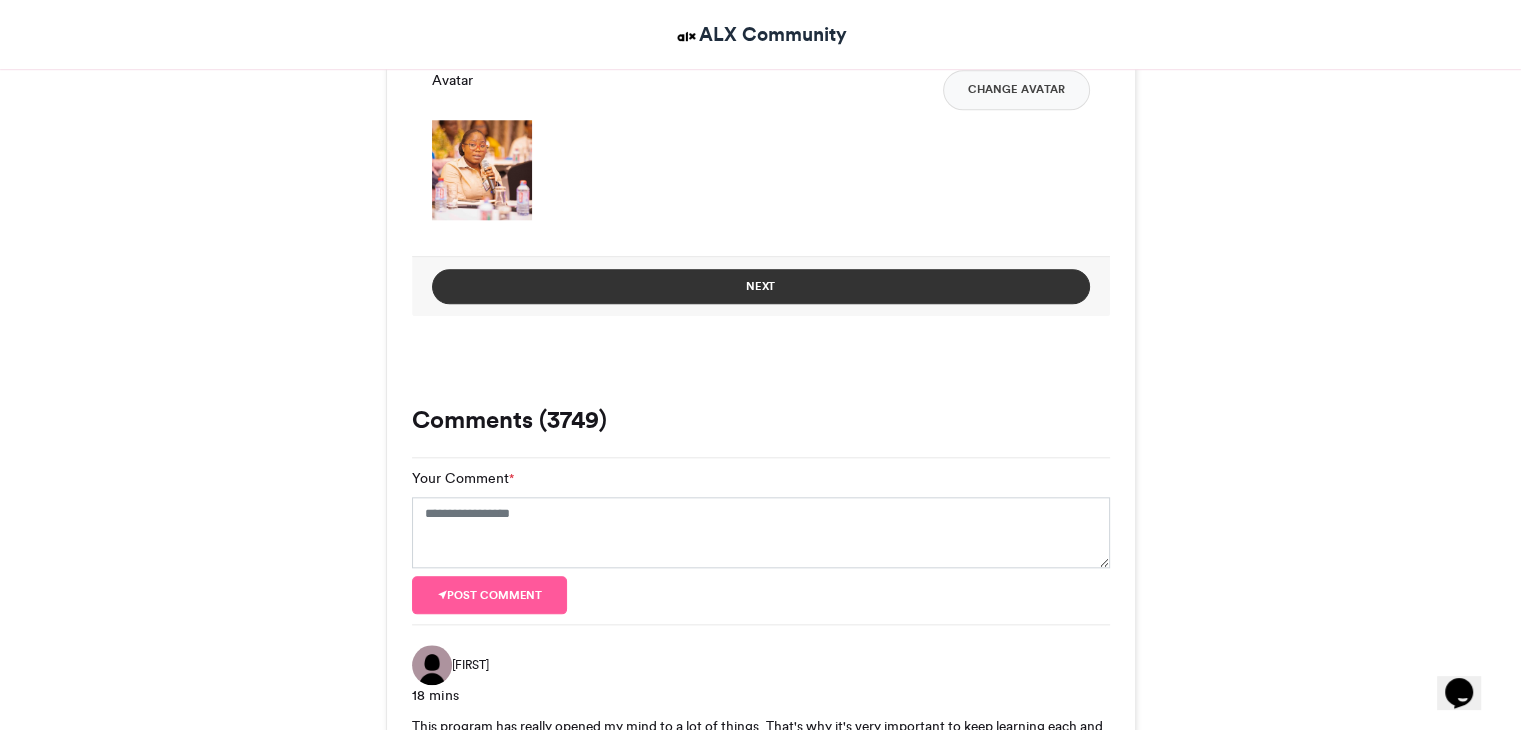 type on "**********" 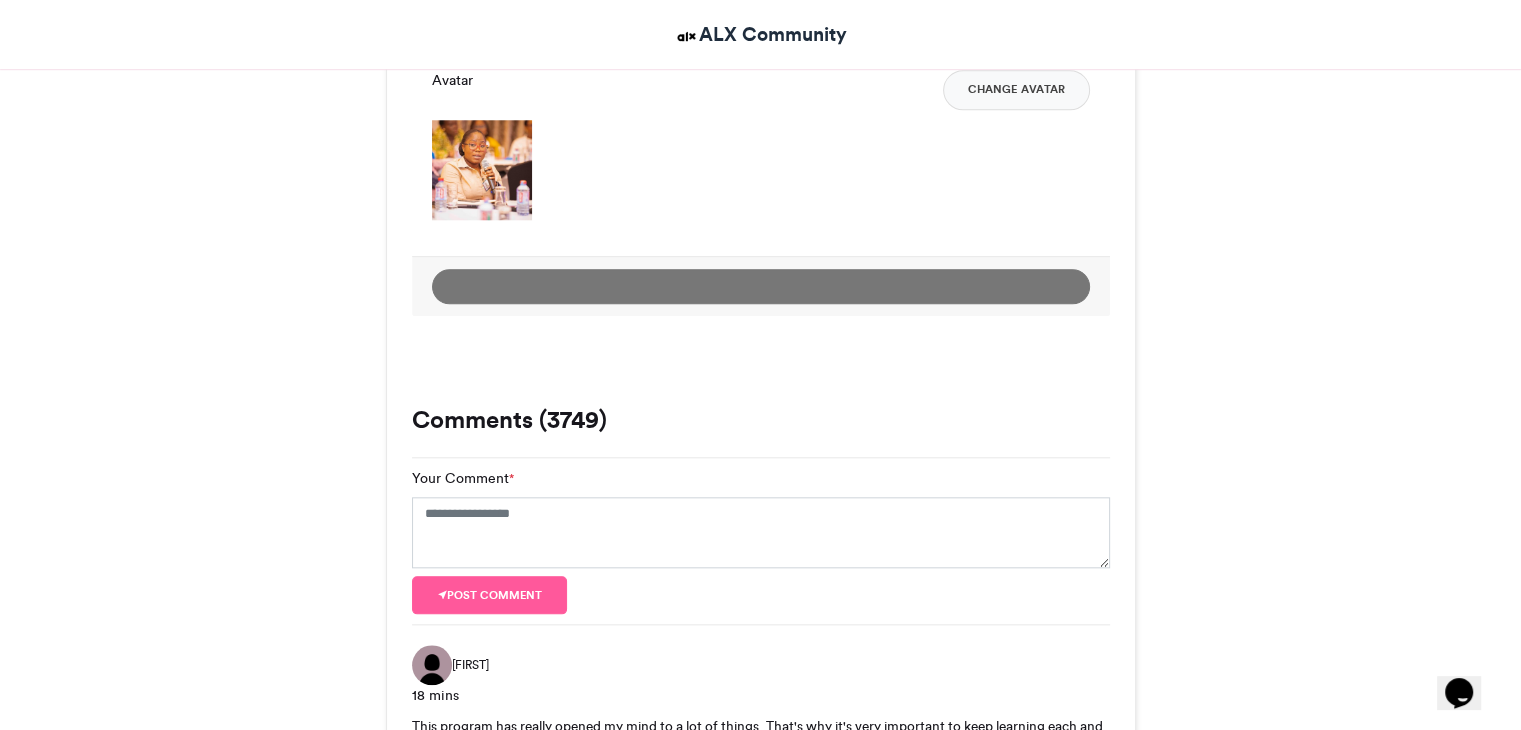 scroll, scrollTop: 1122, scrollLeft: 0, axis: vertical 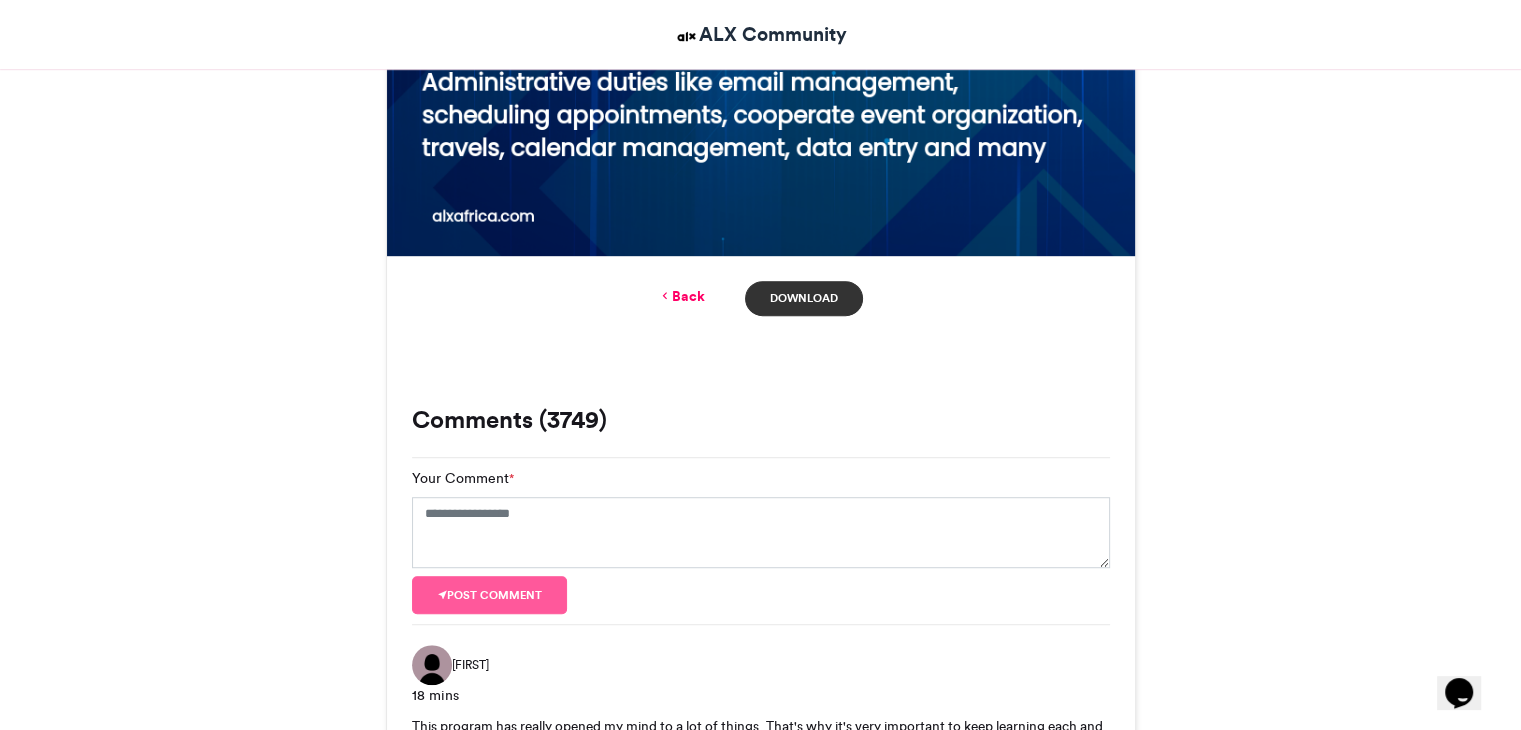 click on "Download" at bounding box center (803, 298) 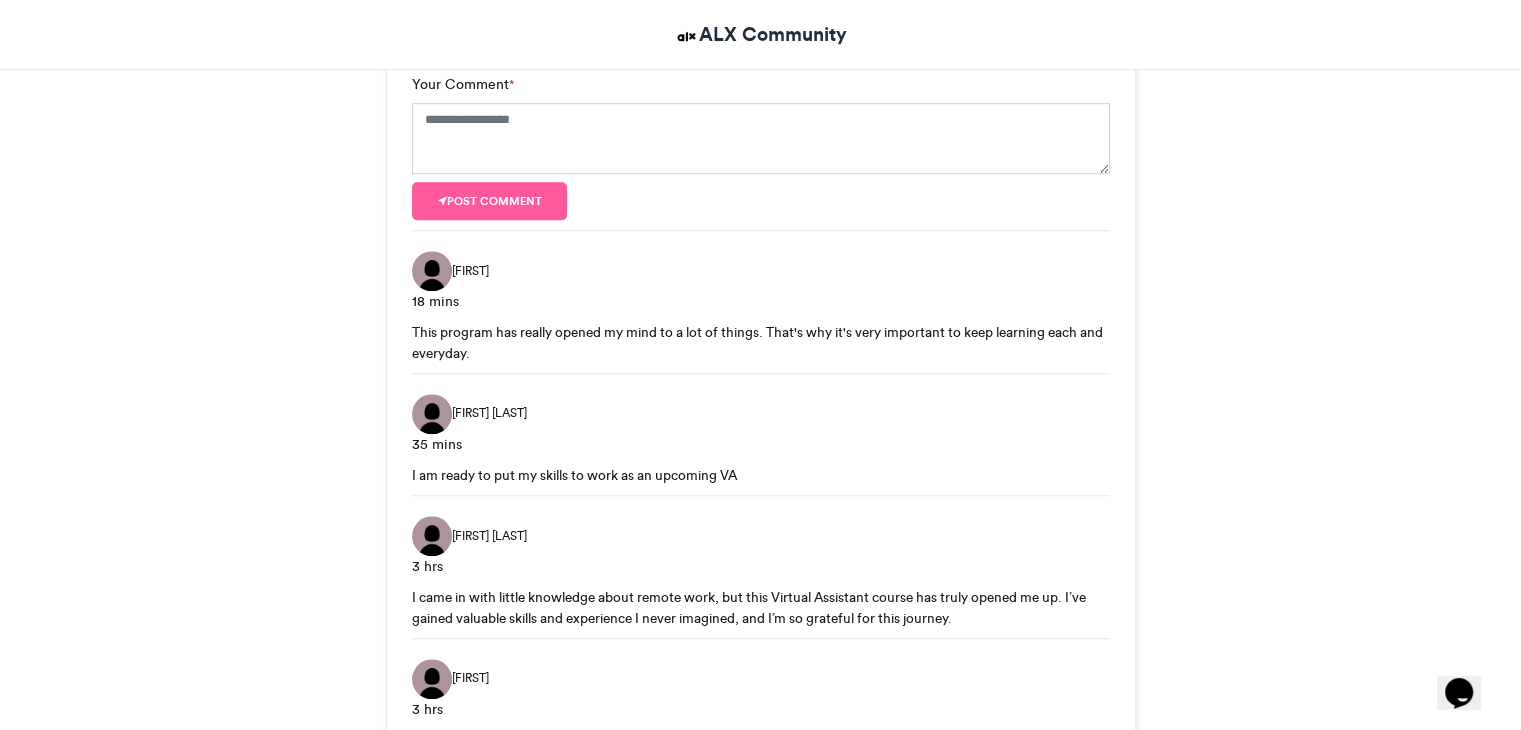 scroll, scrollTop: 1513, scrollLeft: 0, axis: vertical 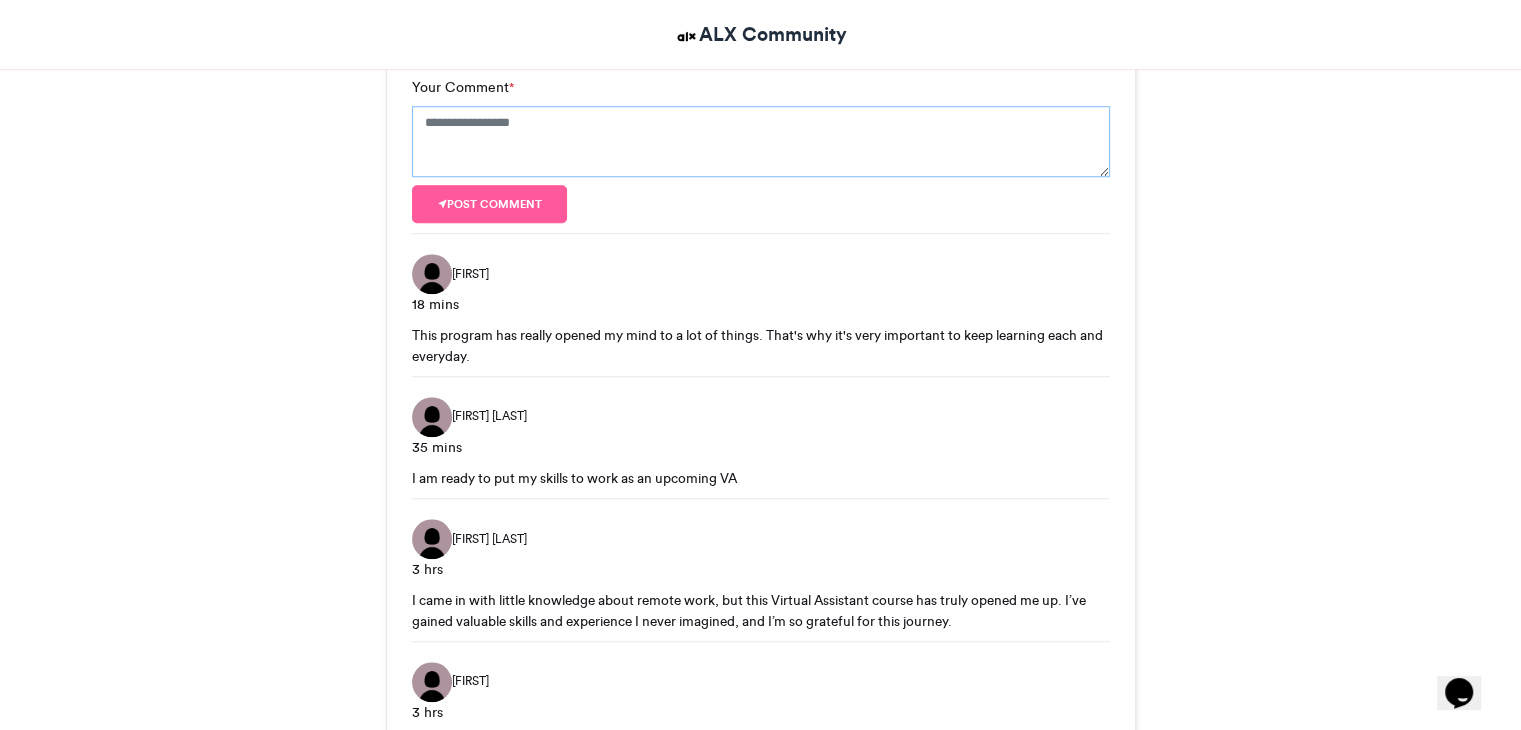 click on "Your Comment  *" at bounding box center (761, 142) 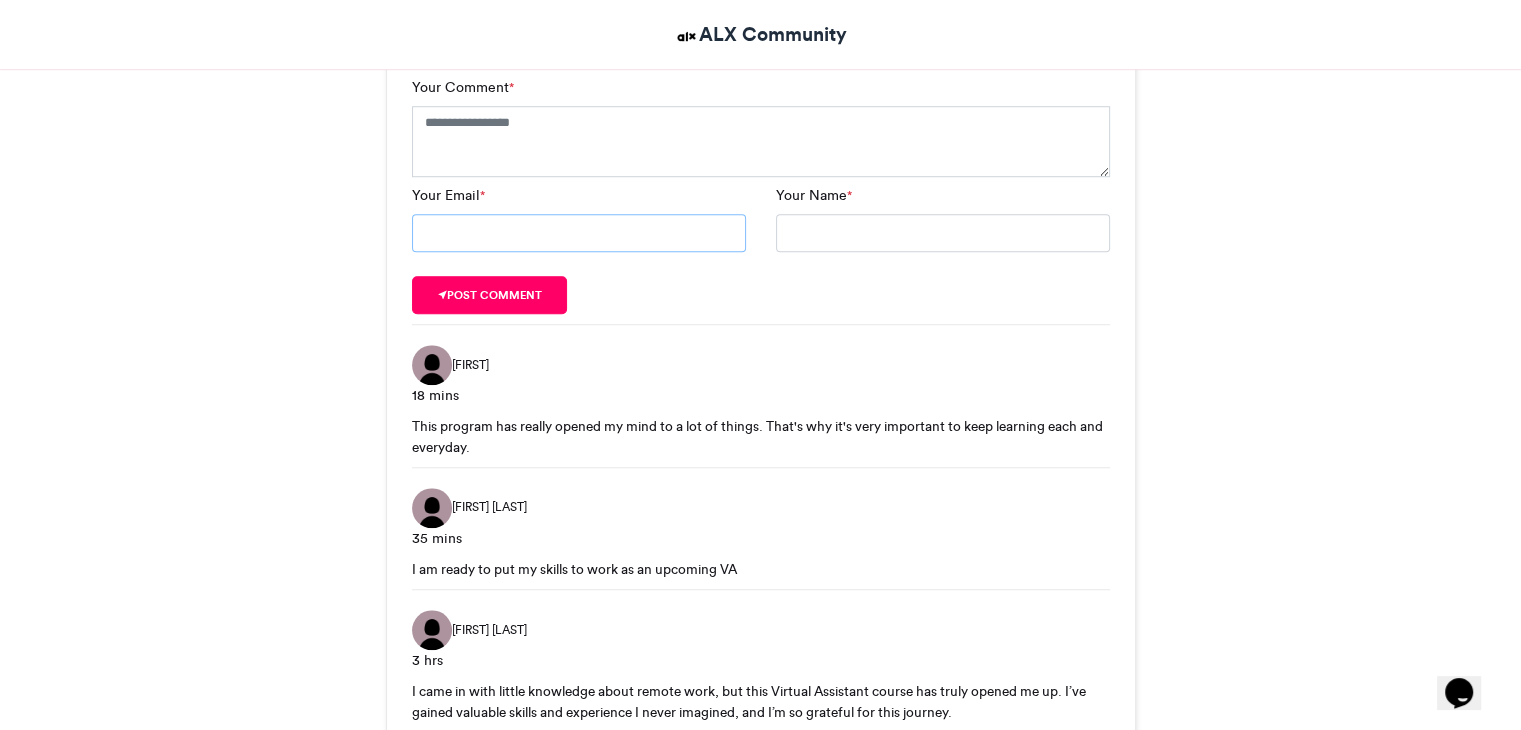 click on "Your Email  *" at bounding box center [579, 233] 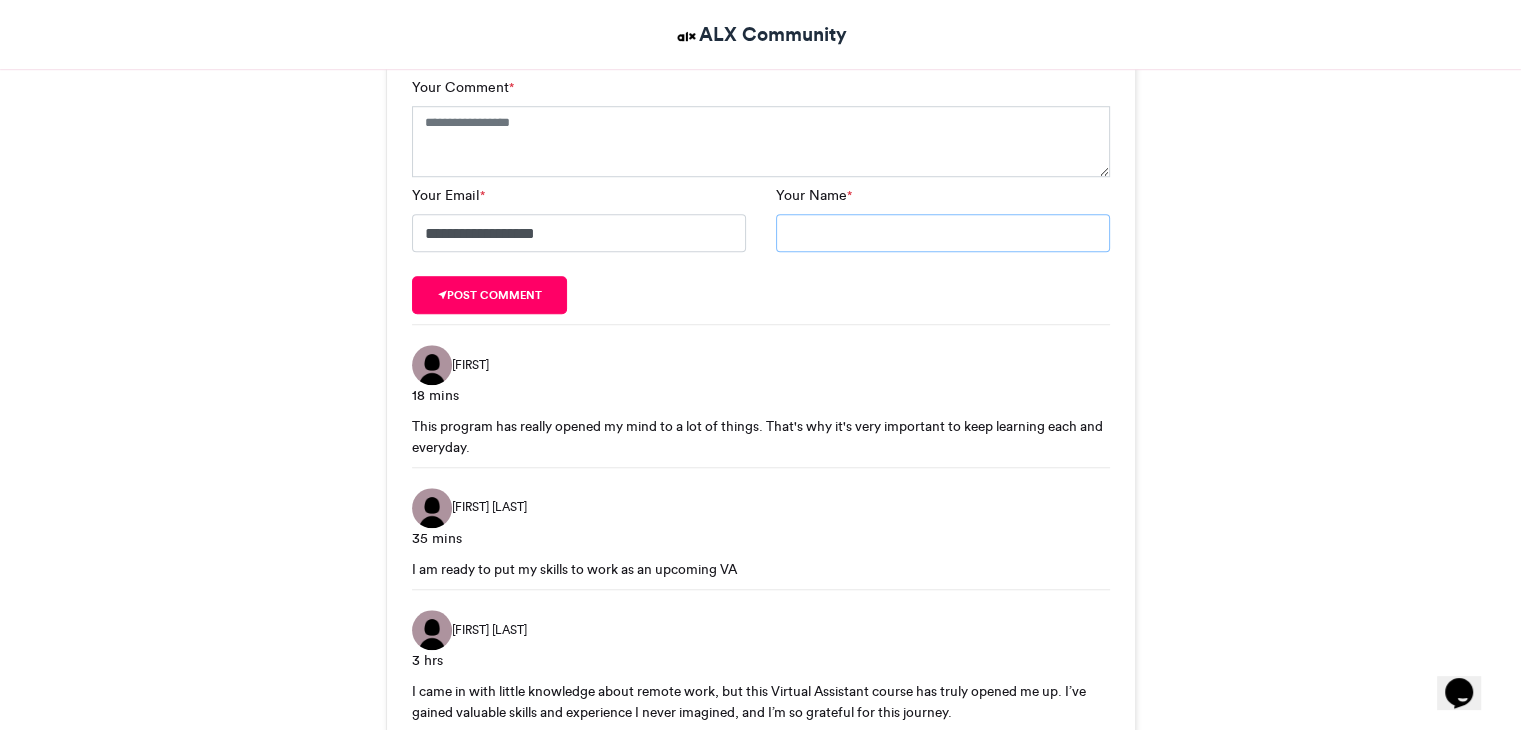 click on "Your Name  *" at bounding box center [943, 233] 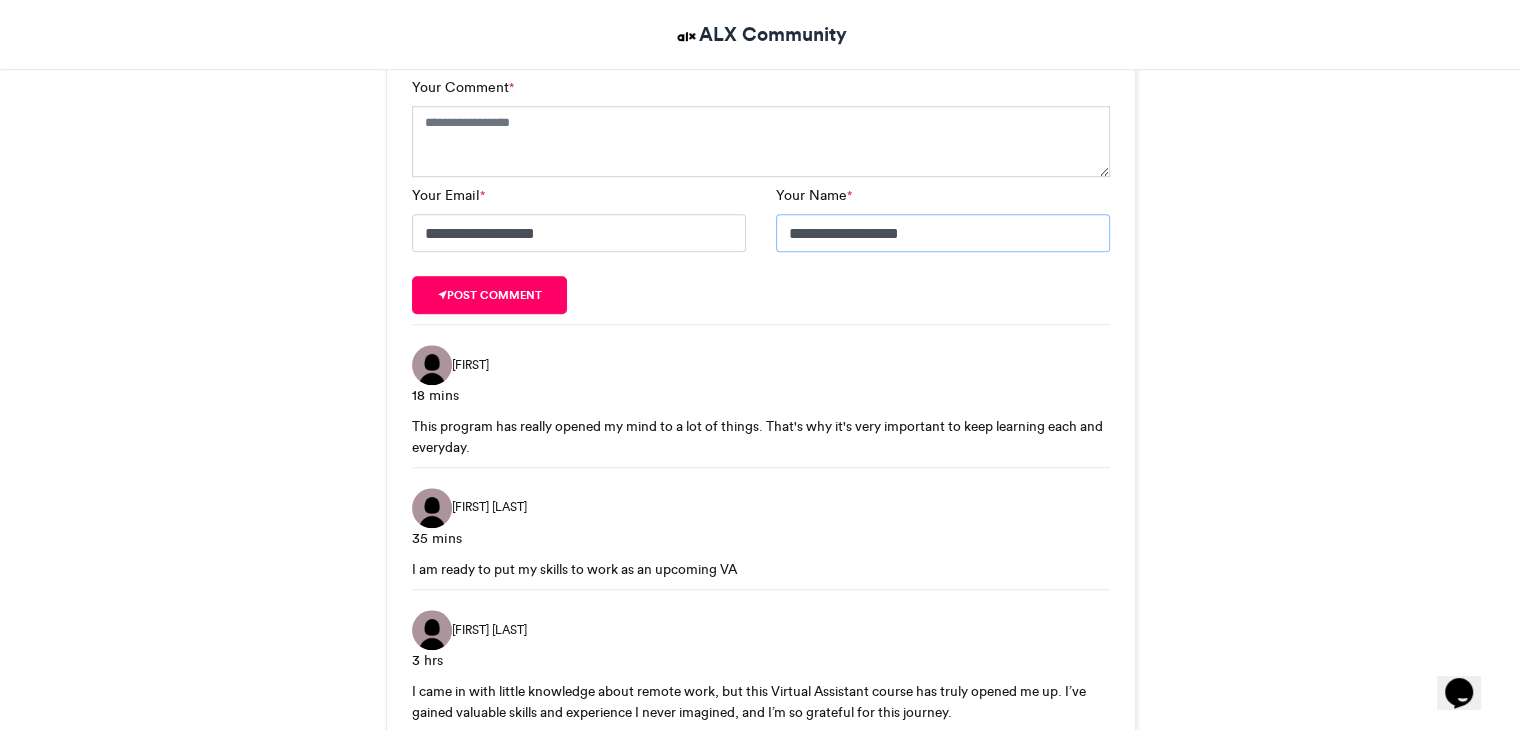 drag, startPoint x: 960, startPoint y: 242, endPoint x: 861, endPoint y: 240, distance: 99.0202 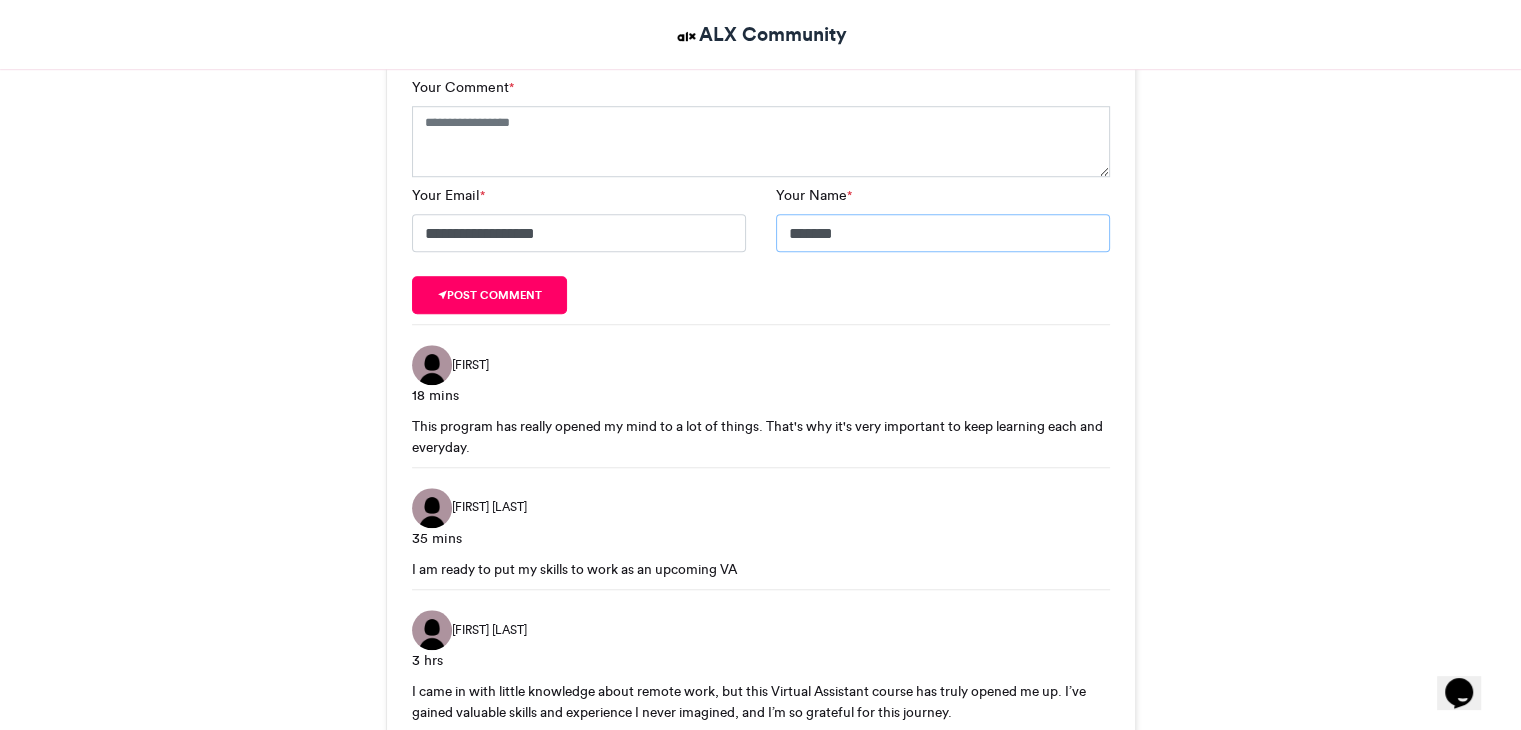 type on "******" 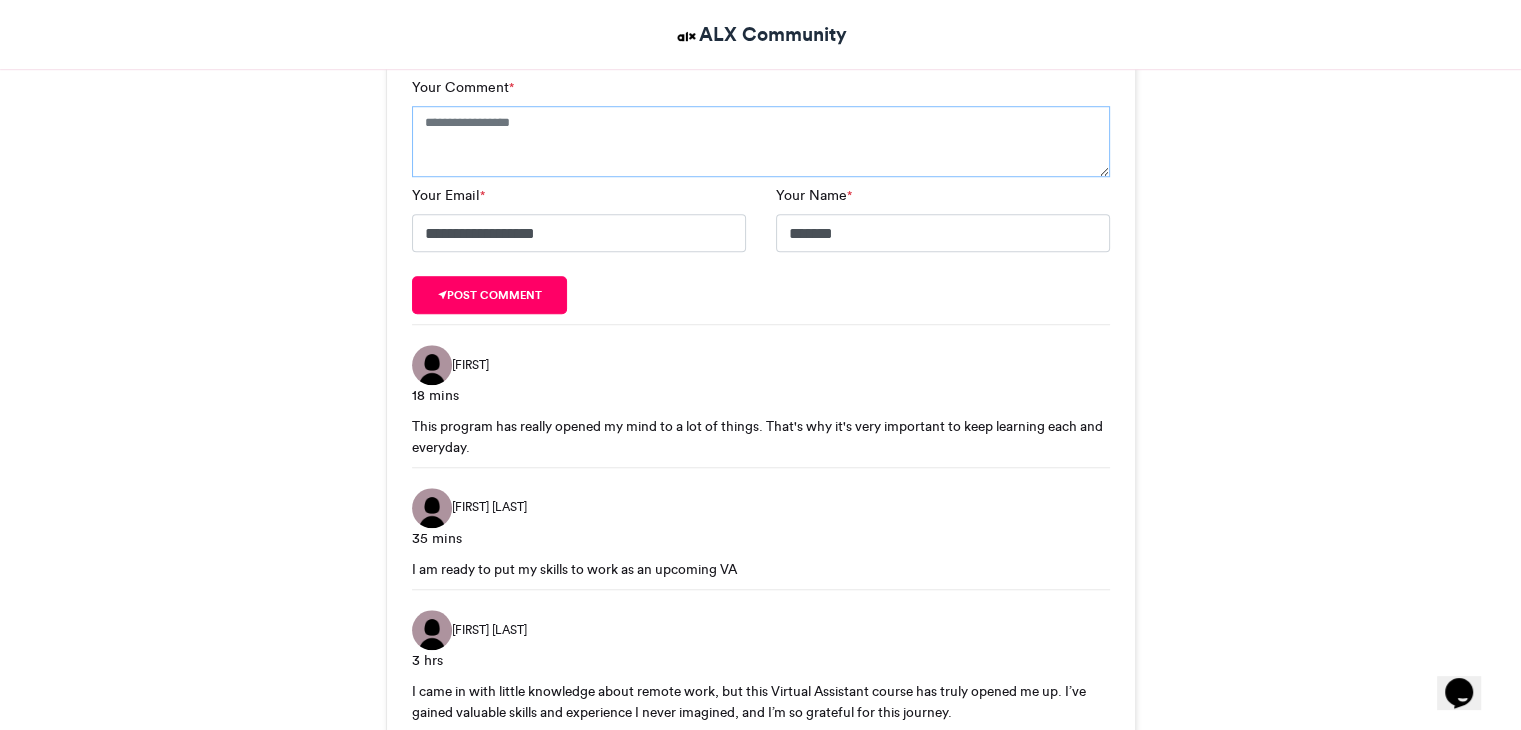click on "Your Comment  *" at bounding box center (761, 142) 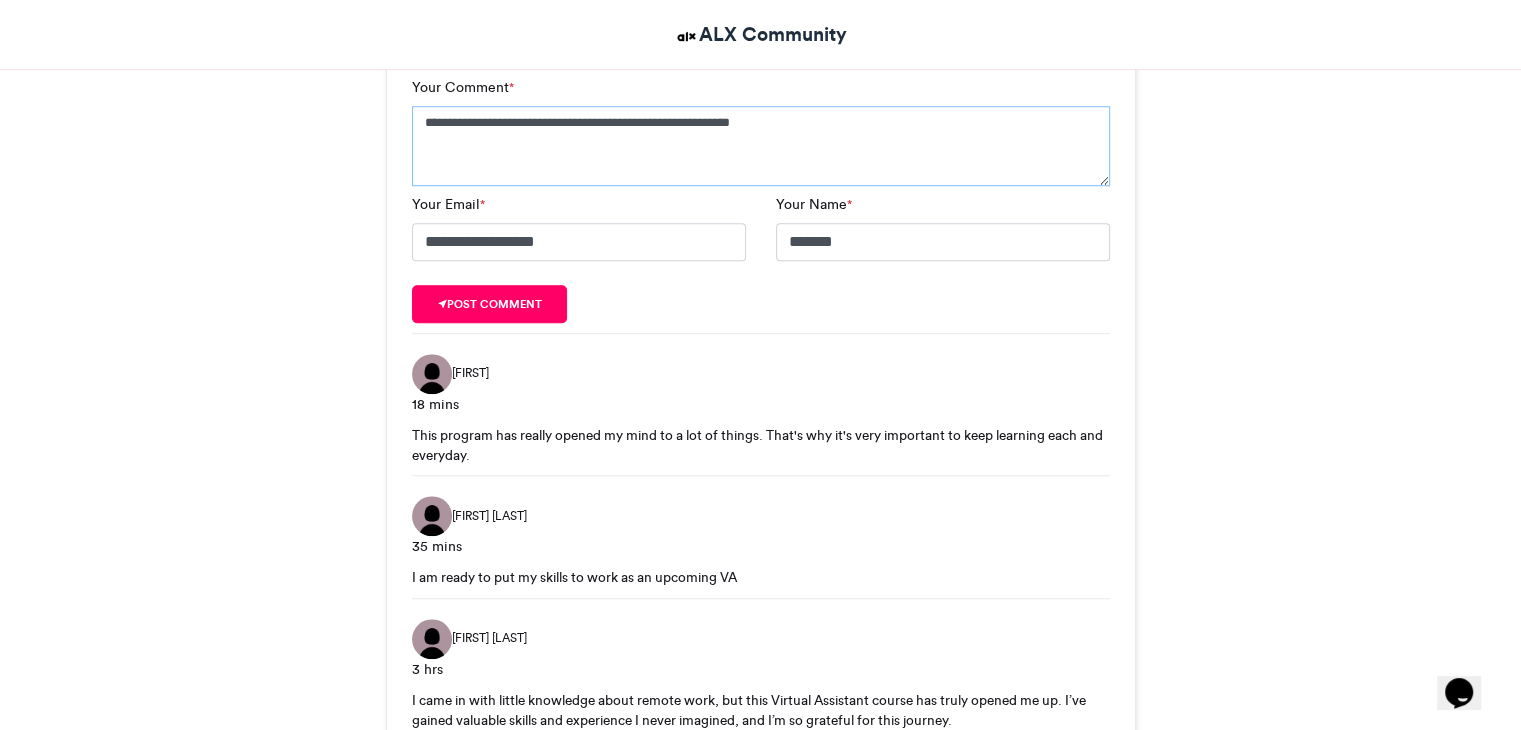 click on "**********" at bounding box center (761, 146) 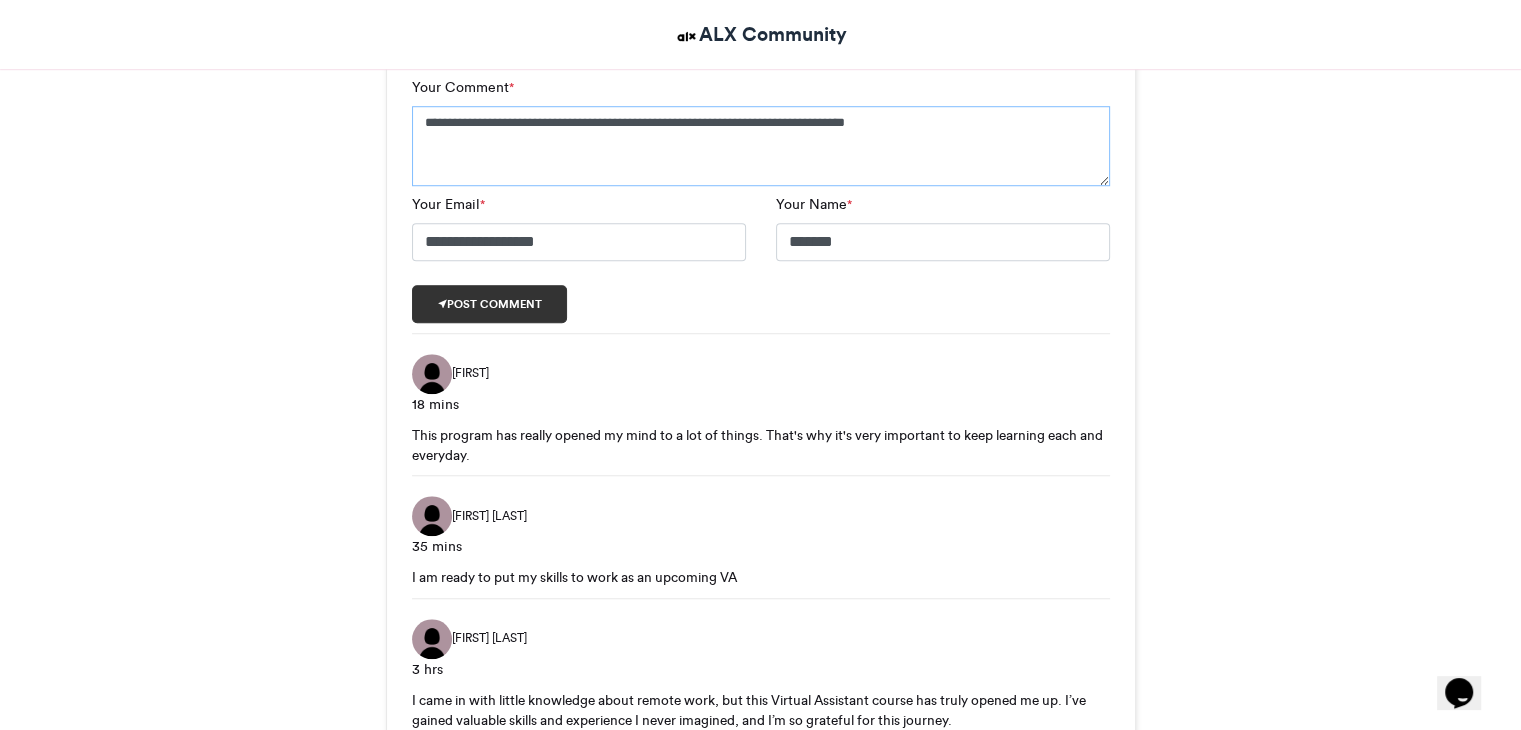 type on "**********" 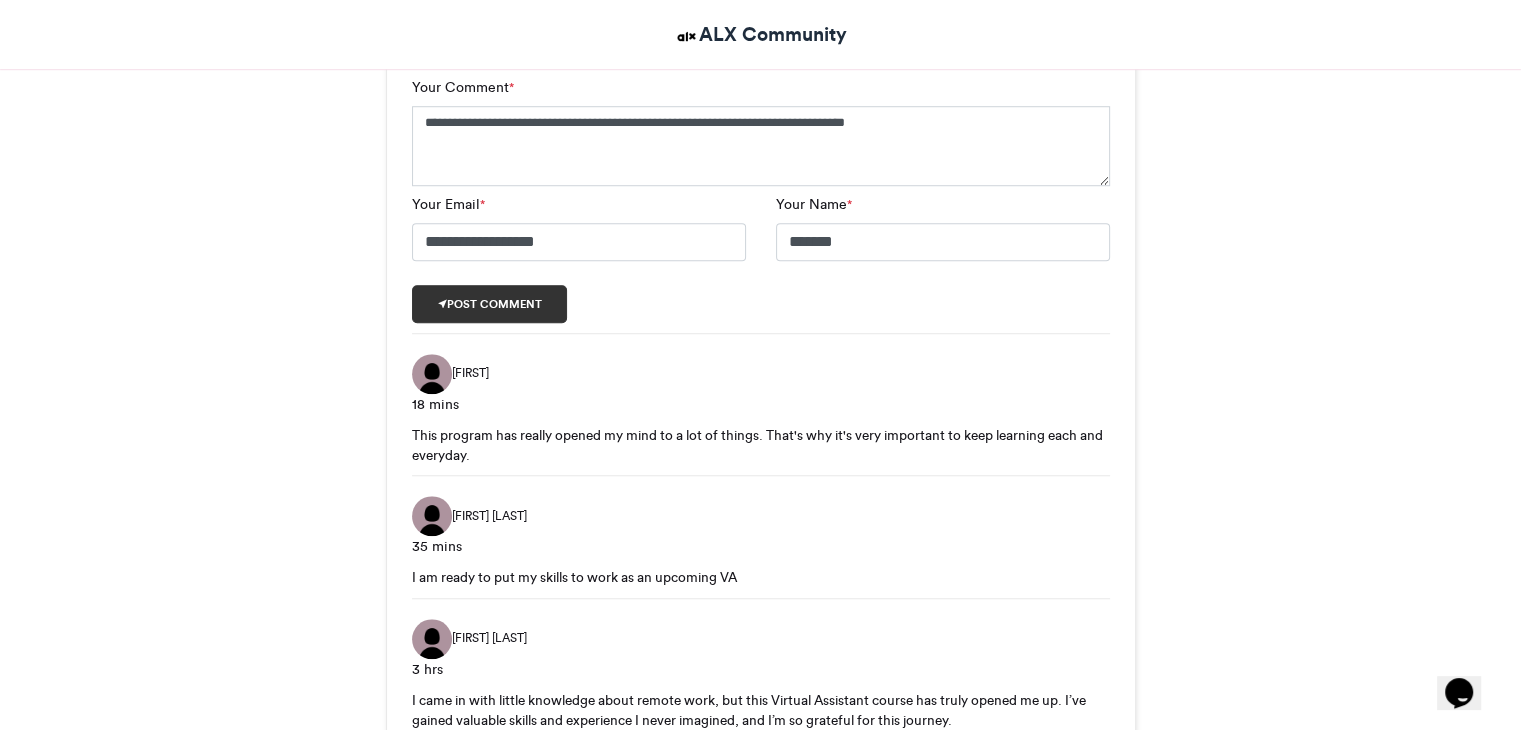 click on "Post comment" at bounding box center [490, 304] 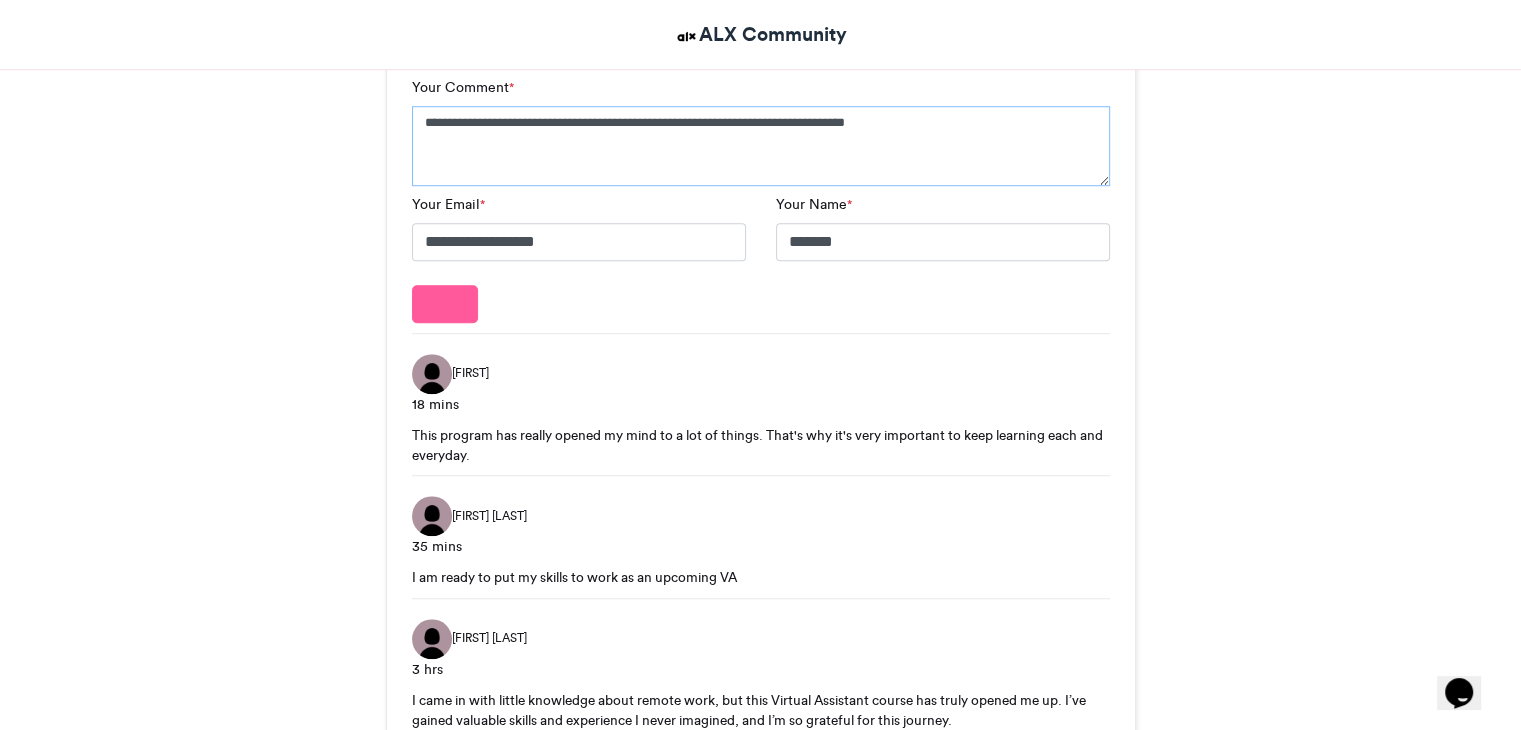 click on "**********" at bounding box center (761, 146) 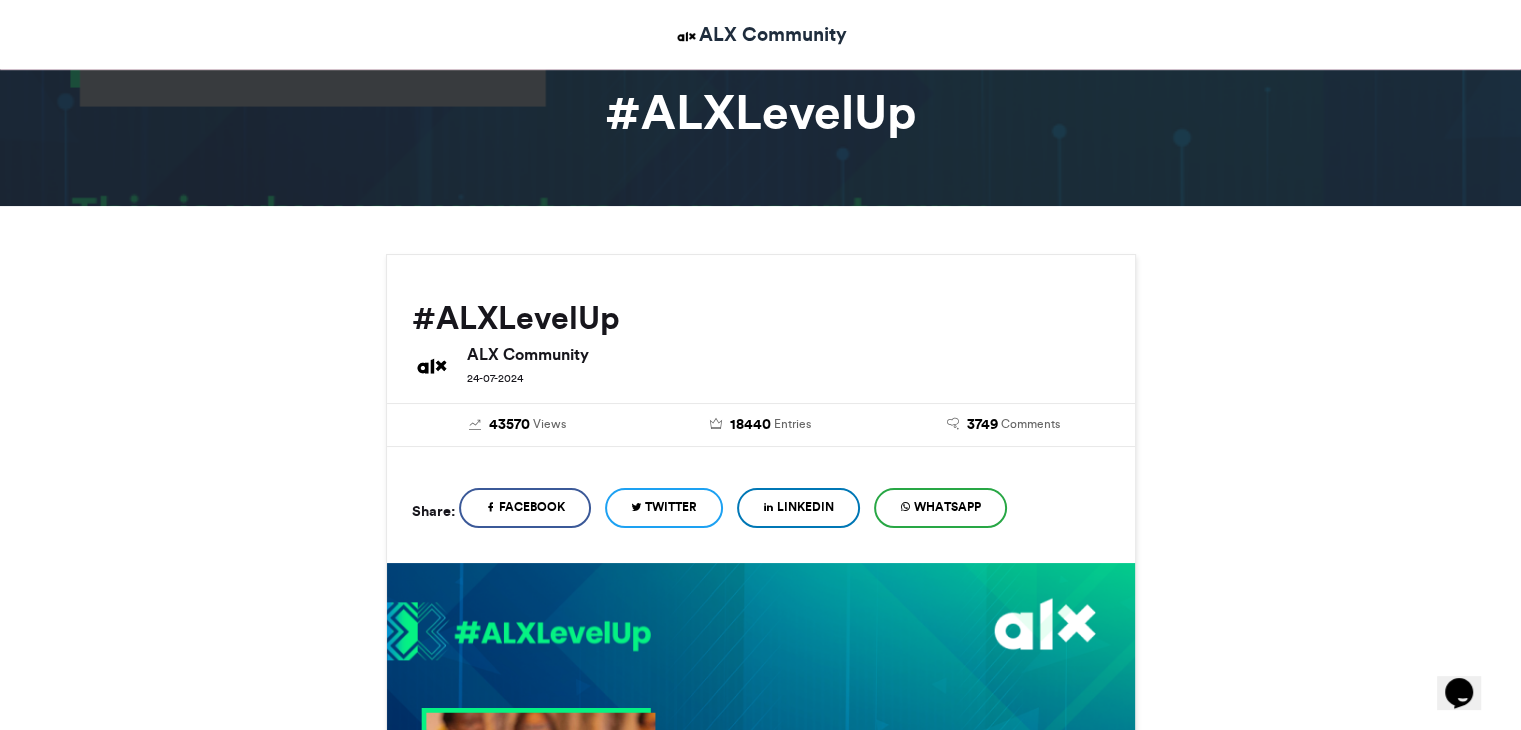 scroll, scrollTop: 108, scrollLeft: 0, axis: vertical 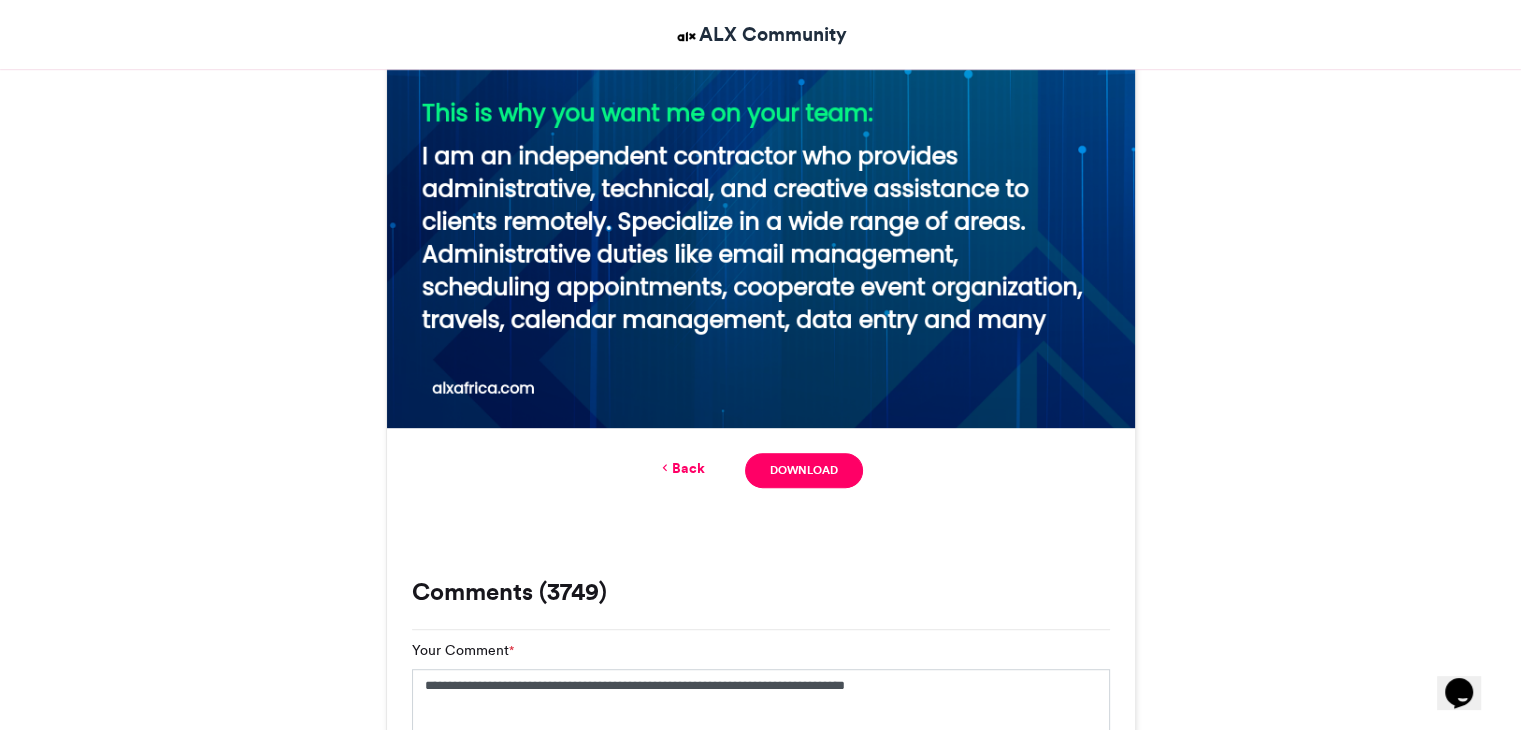 click at bounding box center [761, 54] 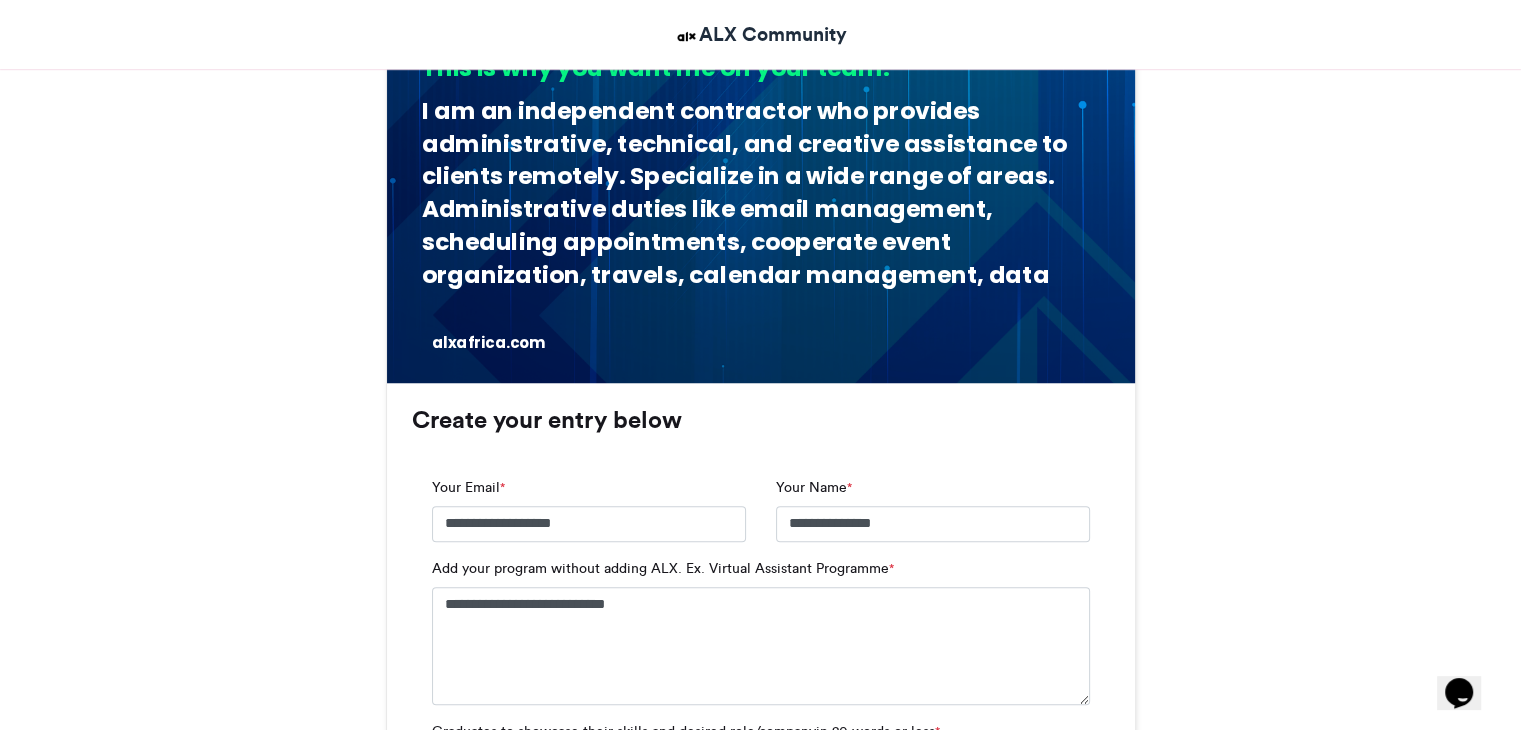 scroll, scrollTop: 984, scrollLeft: 0, axis: vertical 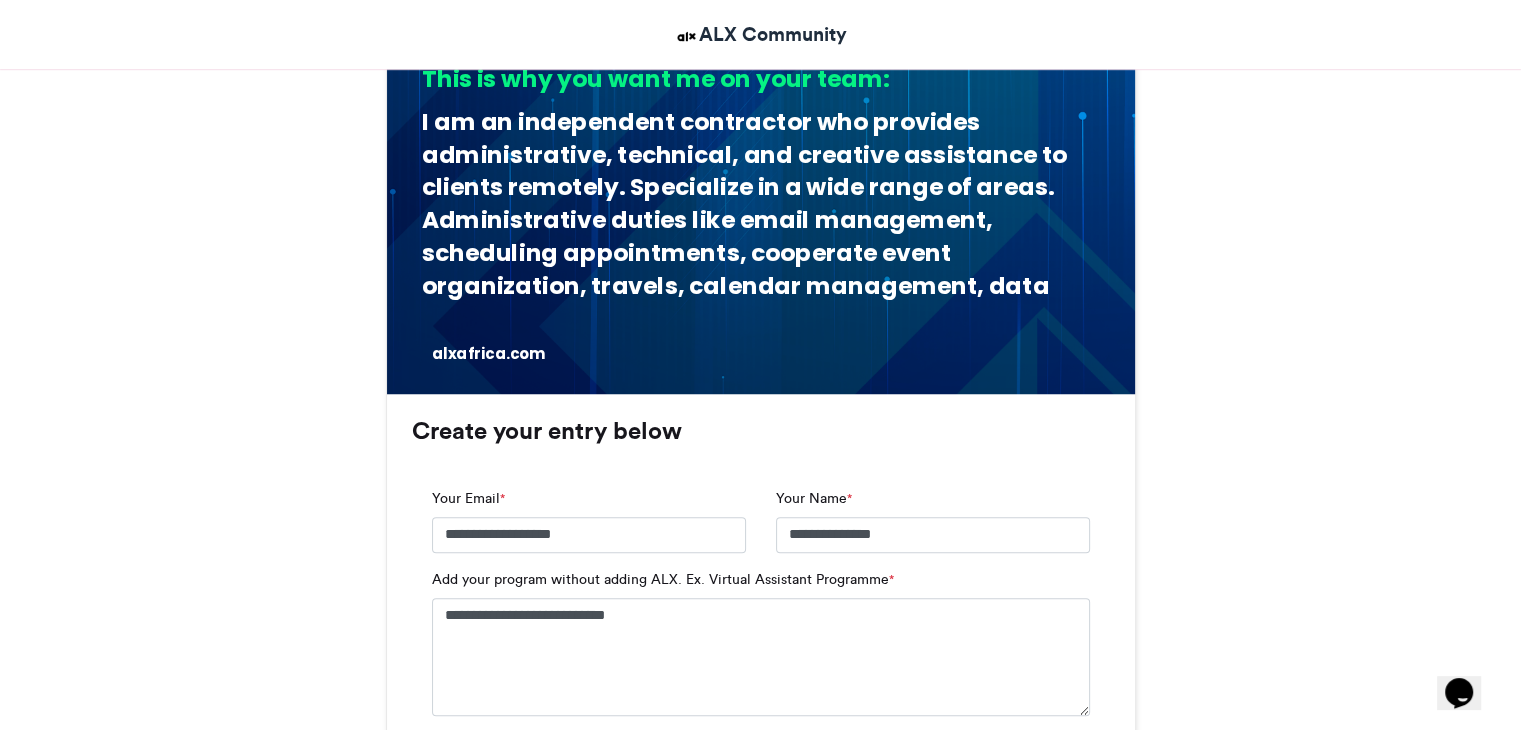 click on "I am an independent contractor who provides administrative, technical, and creative assistance to clients remotely. Specialize in a wide range of areas. Administrative duties like email management, scheduling appointments, cooperate event organization, travels, calendar management, data entry and many more administrative and logistics duties." at bounding box center [755, 236] 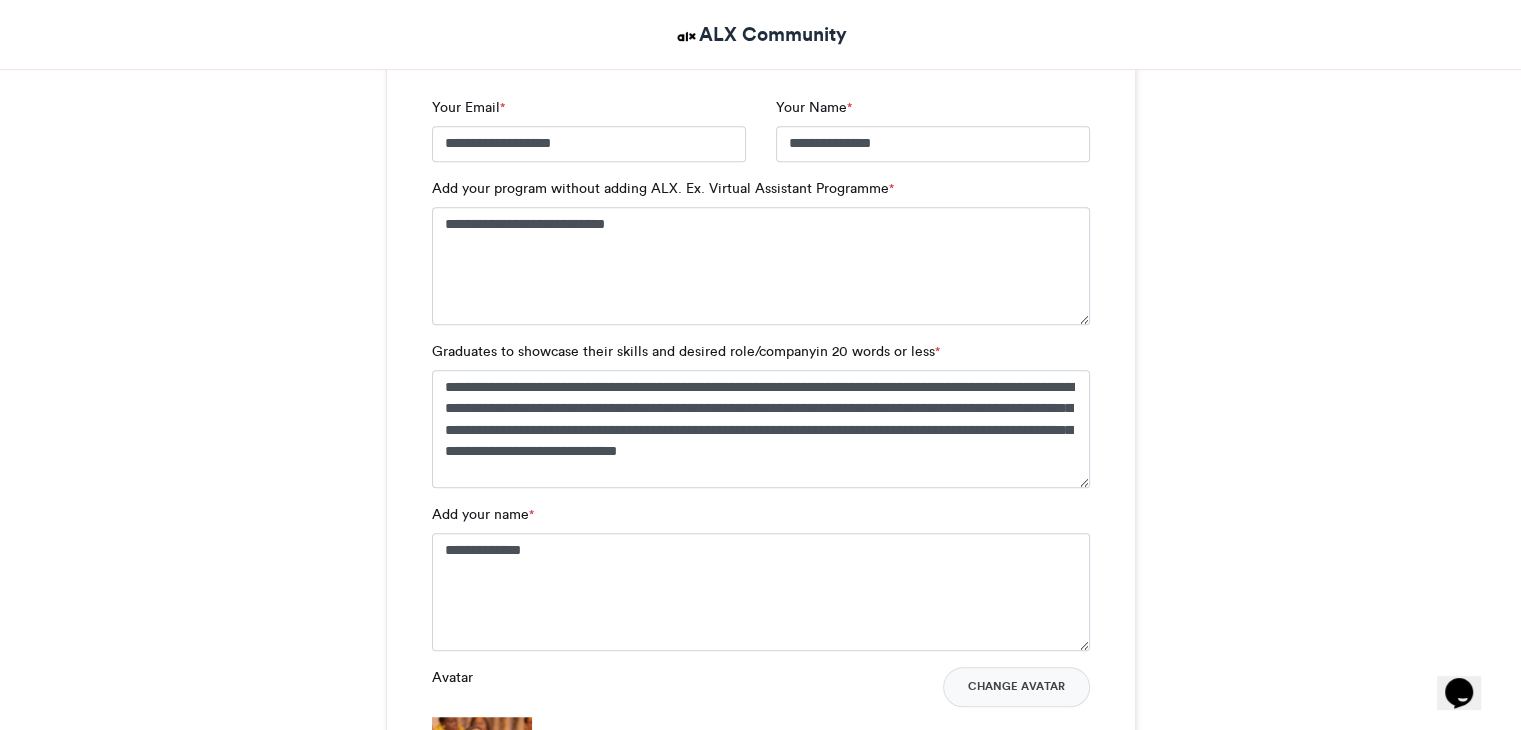 scroll, scrollTop: 1395, scrollLeft: 0, axis: vertical 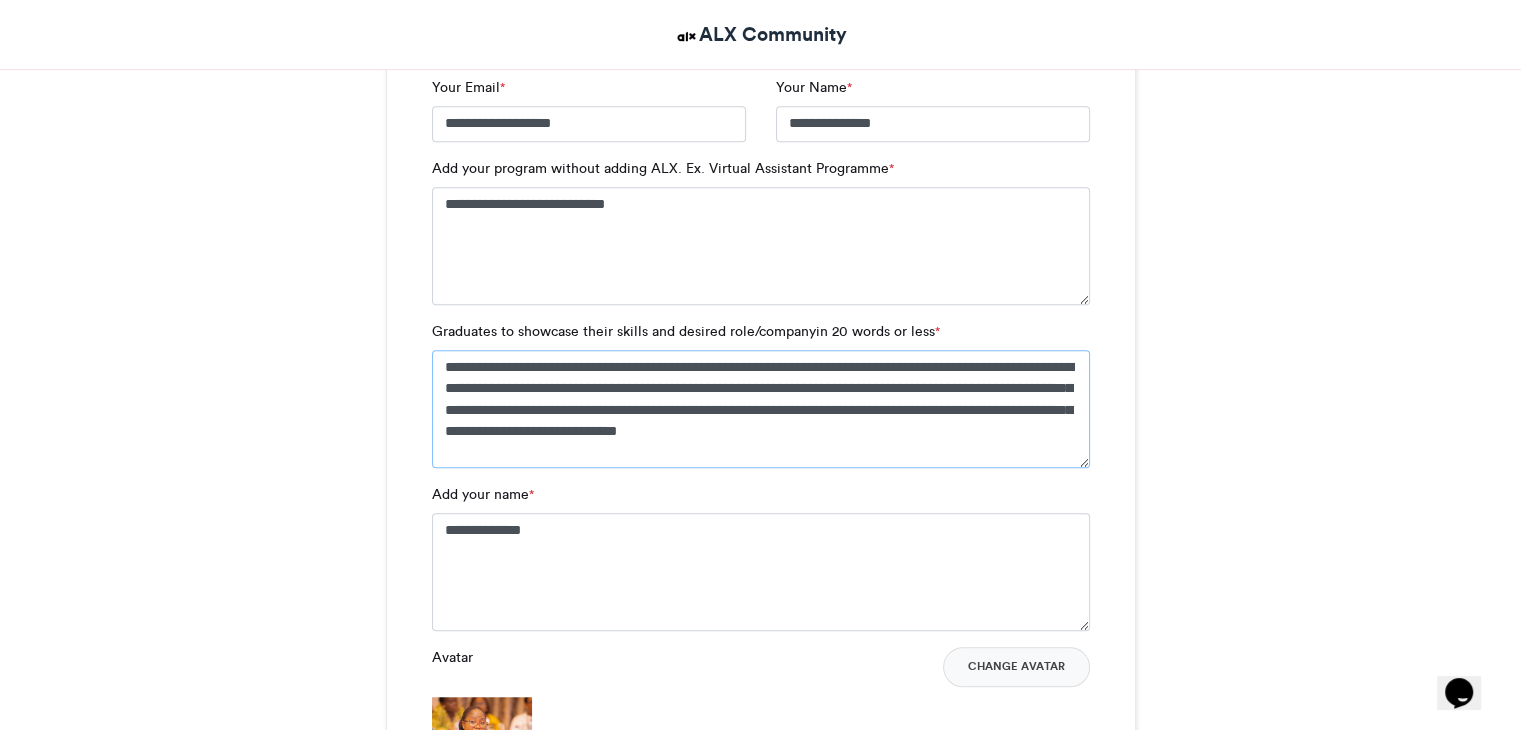 click on "**********" at bounding box center [761, 409] 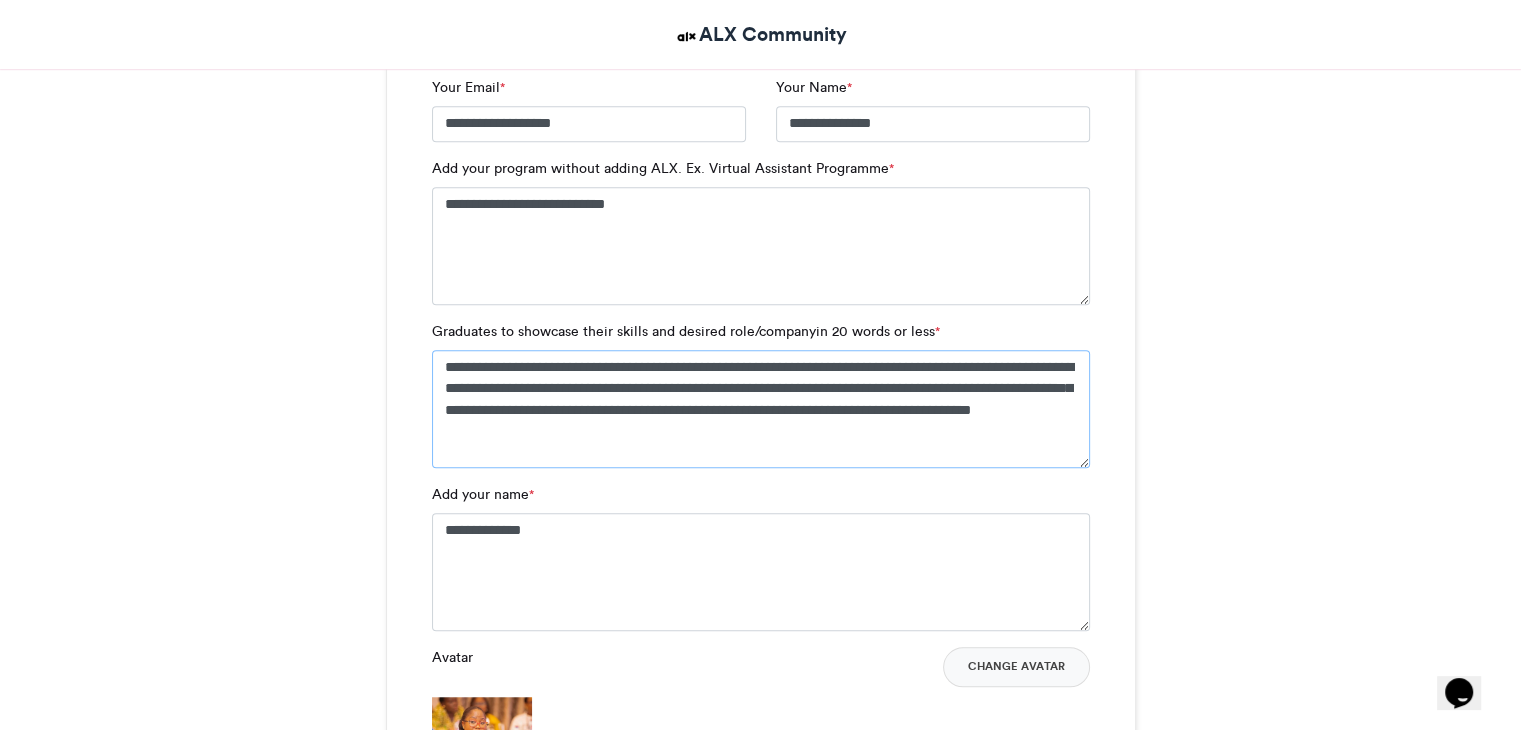 drag, startPoint x: 538, startPoint y: 429, endPoint x: 600, endPoint y: 429, distance: 62 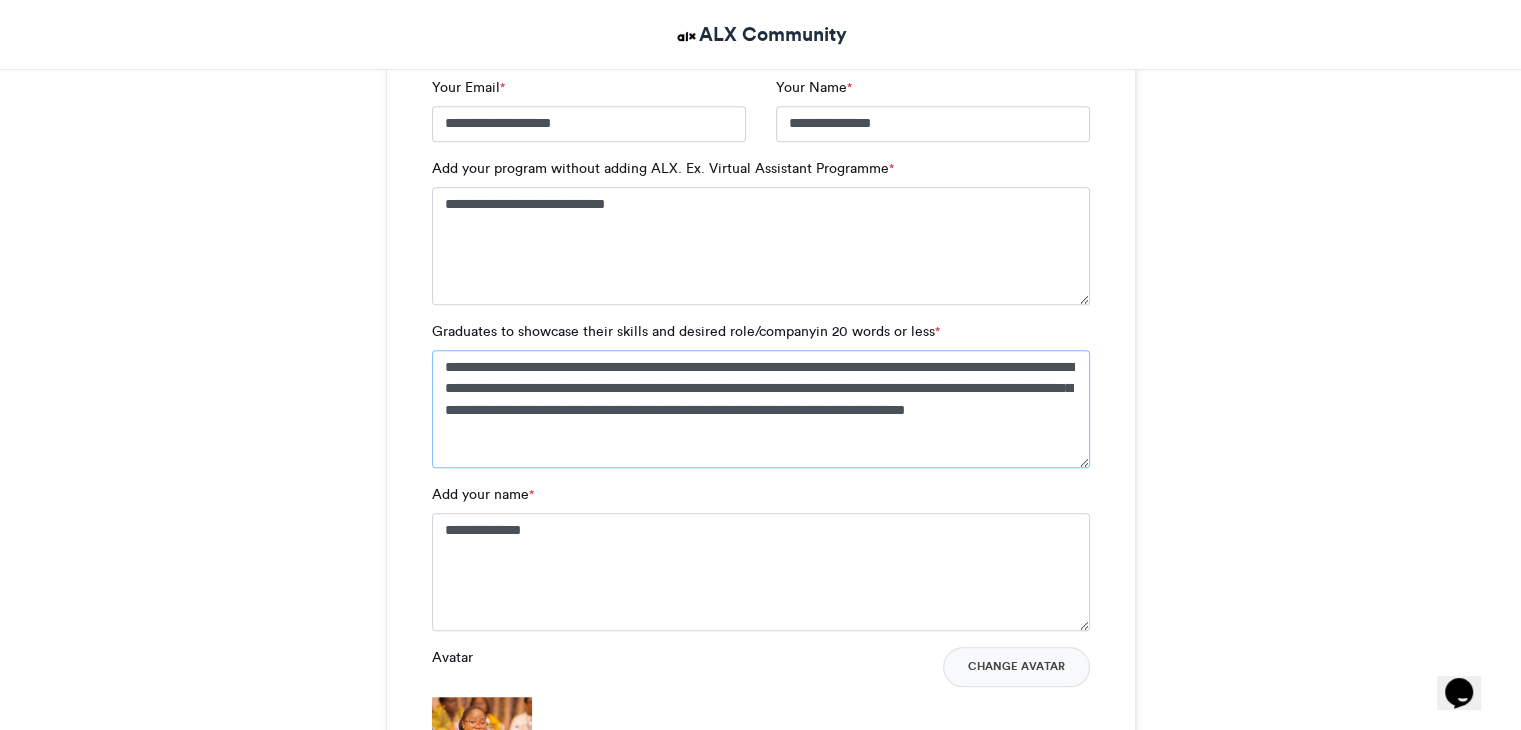 paste on "**********" 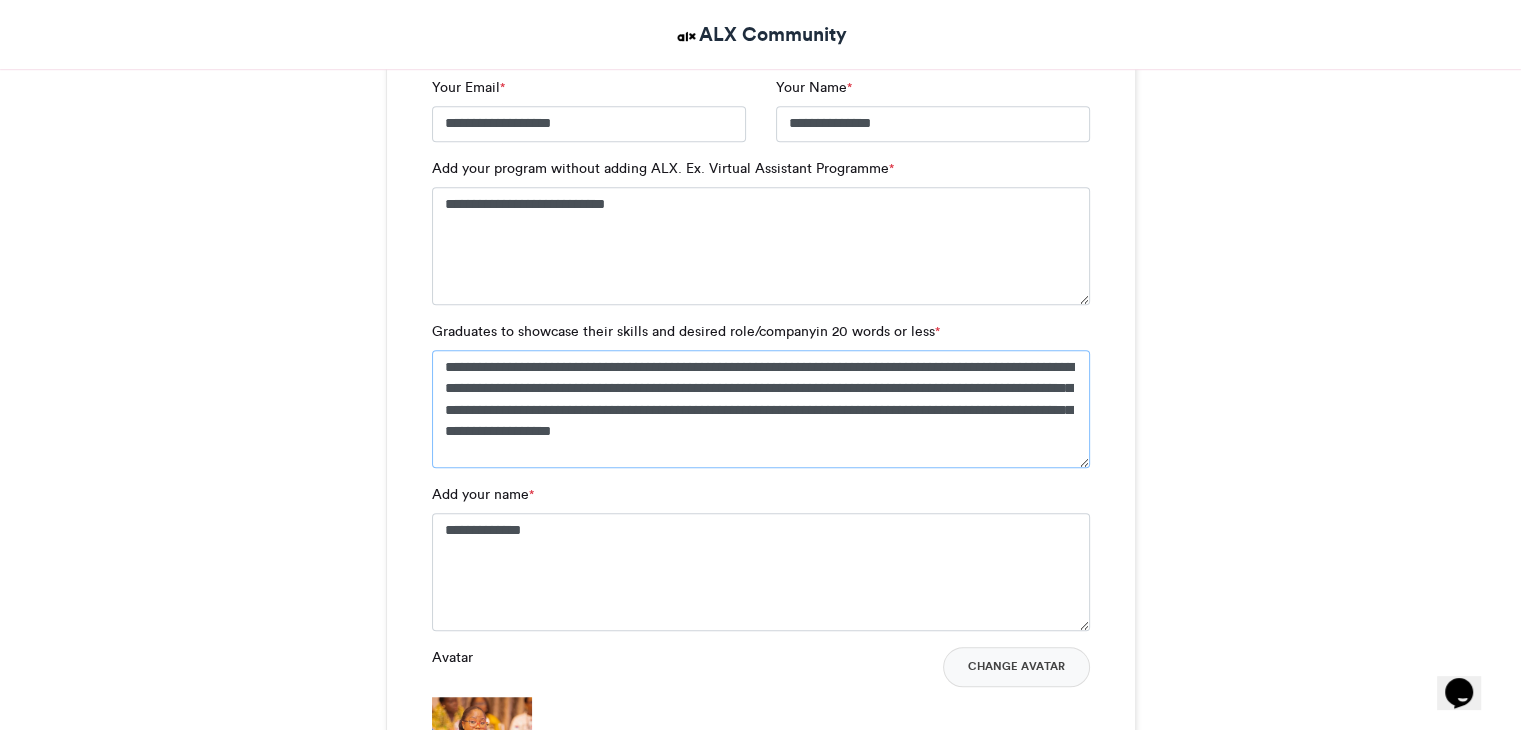 drag, startPoint x: 563, startPoint y: 435, endPoint x: 538, endPoint y: 429, distance: 25.70992 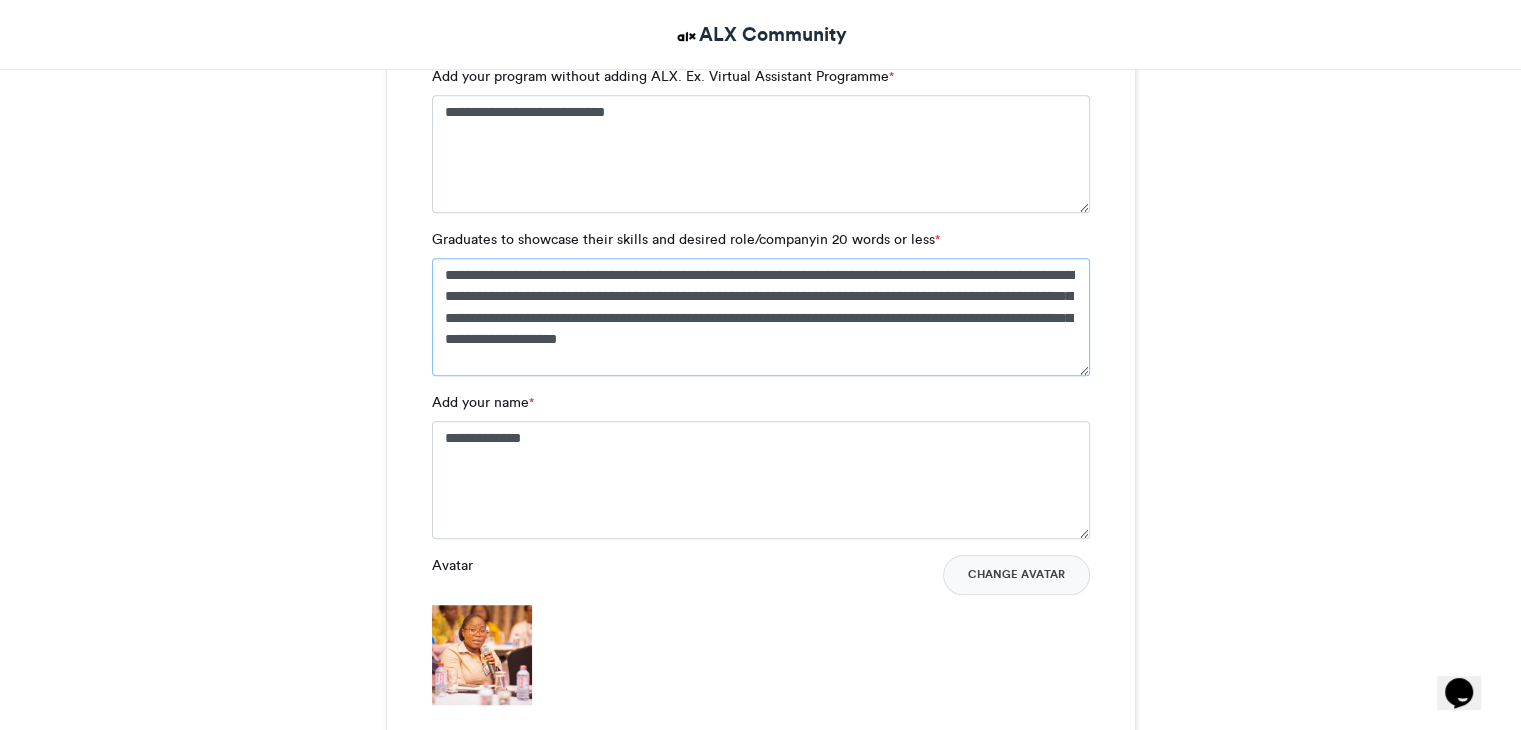 scroll, scrollTop: 1497, scrollLeft: 0, axis: vertical 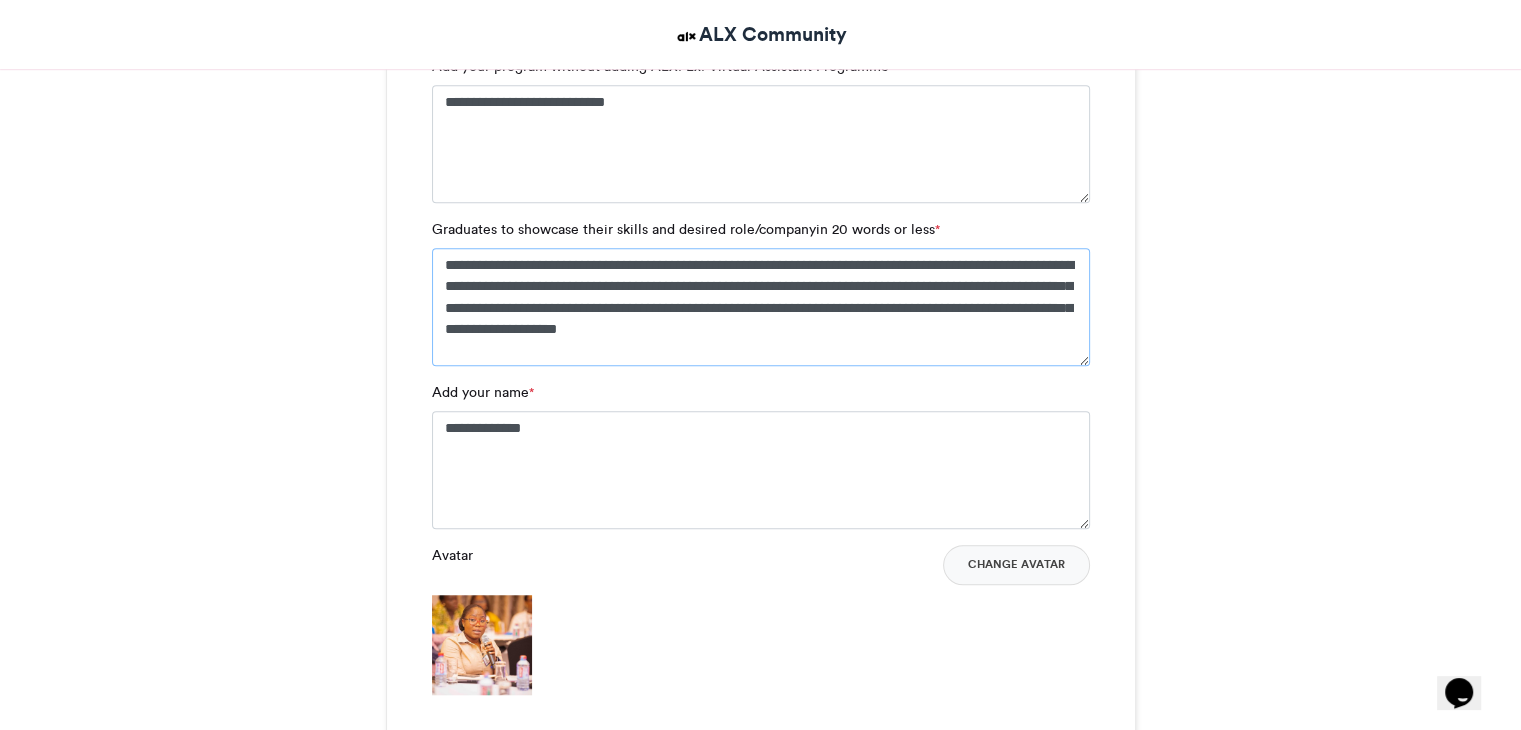 drag, startPoint x: 768, startPoint y: 329, endPoint x: 560, endPoint y: 326, distance: 208.02164 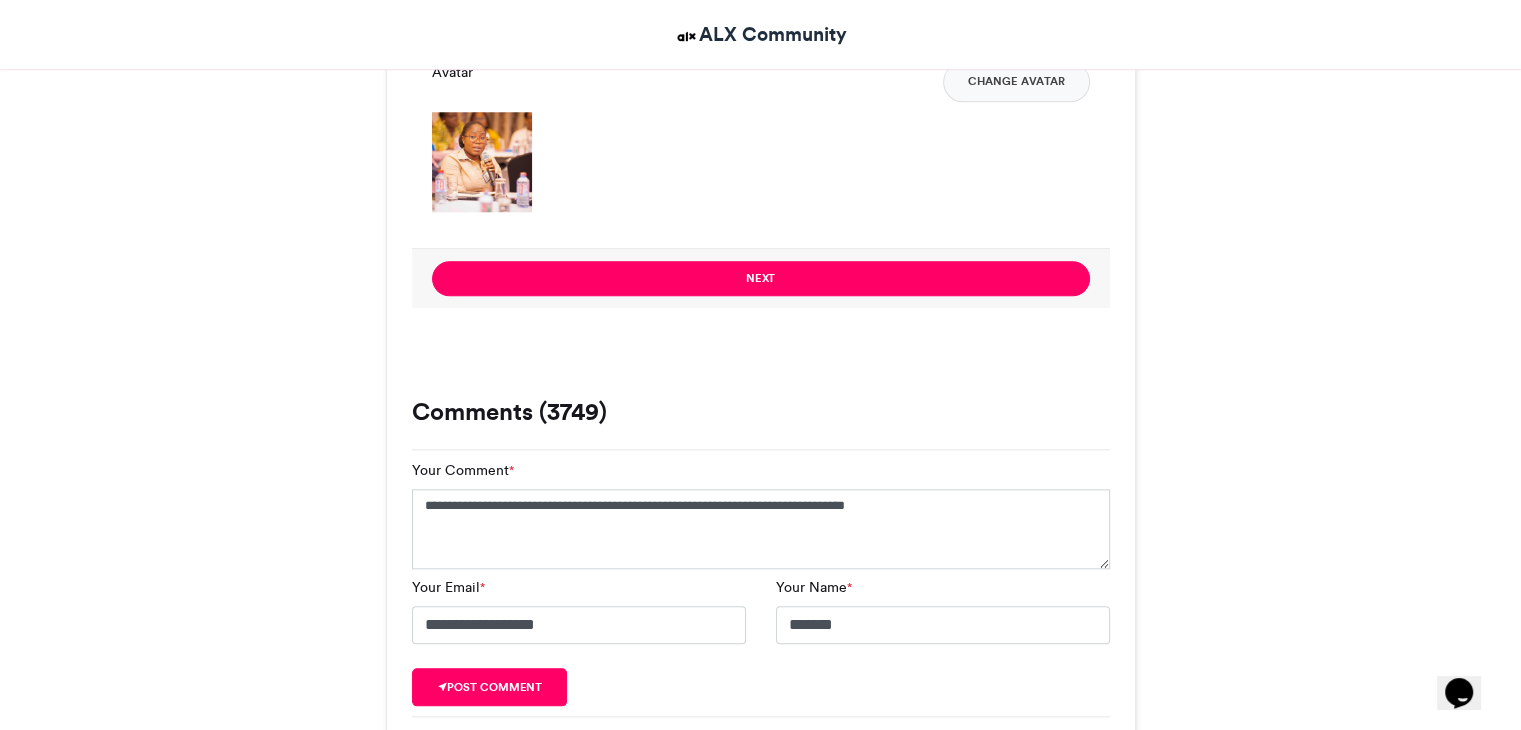 scroll, scrollTop: 1908, scrollLeft: 0, axis: vertical 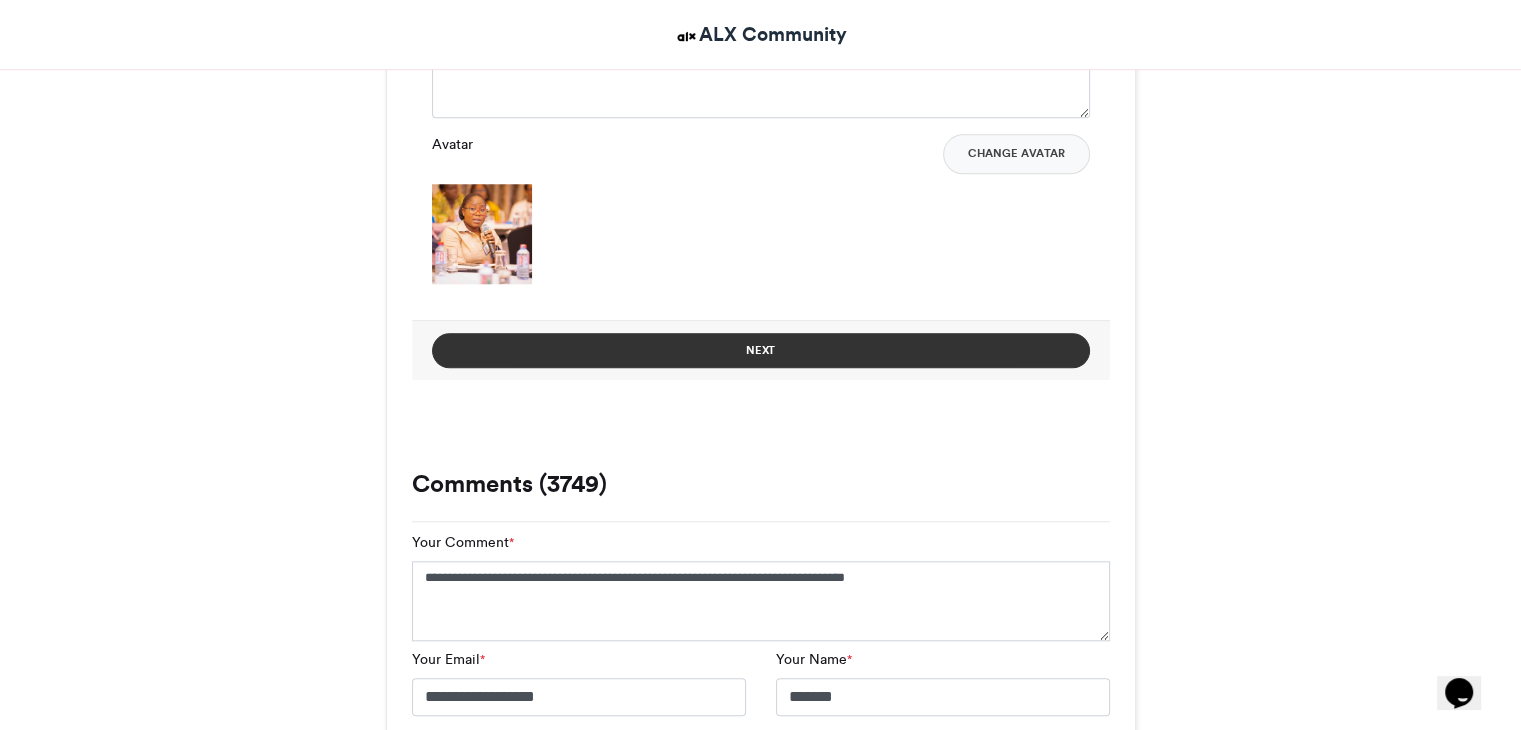 type on "**********" 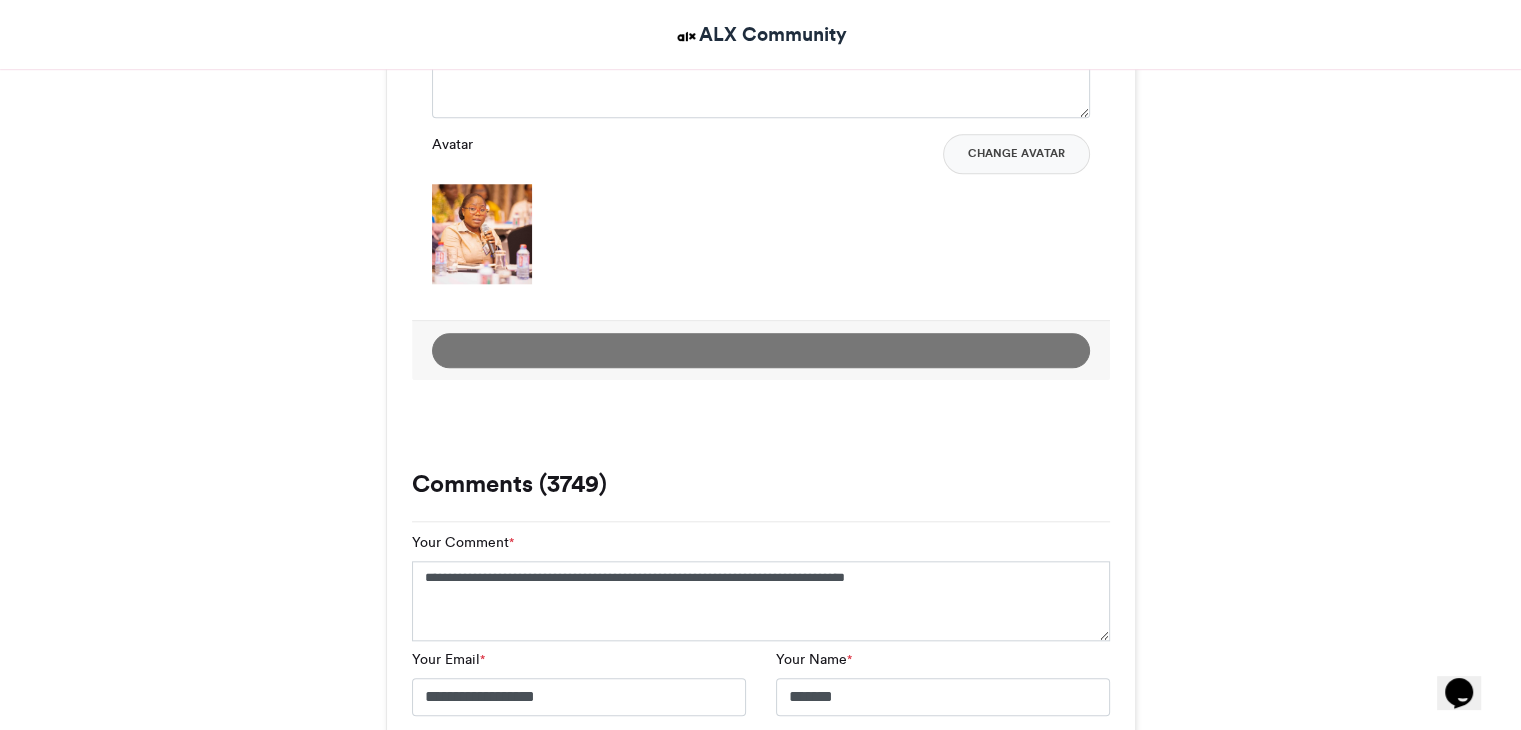 scroll, scrollTop: 1058, scrollLeft: 0, axis: vertical 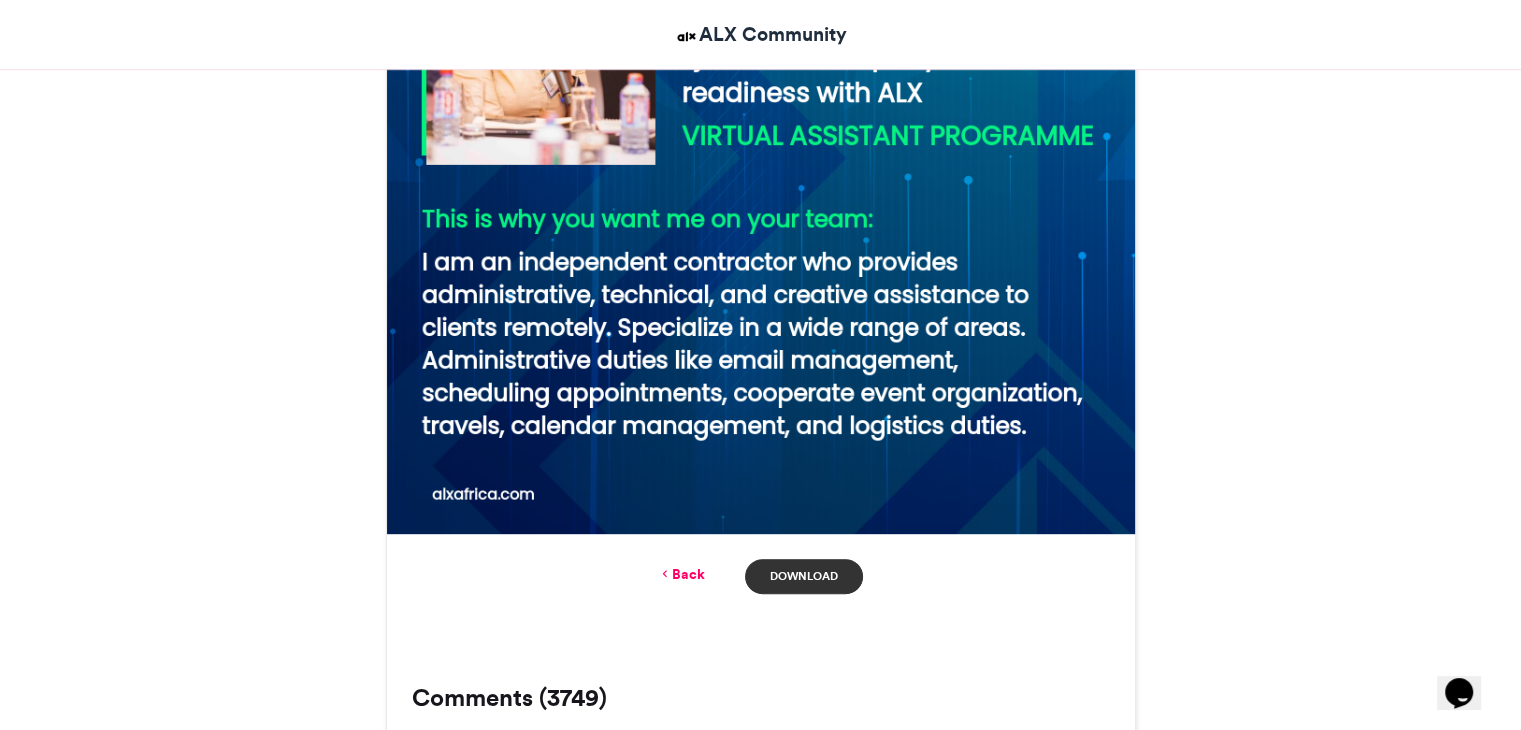 click on "Download" at bounding box center (803, 576) 